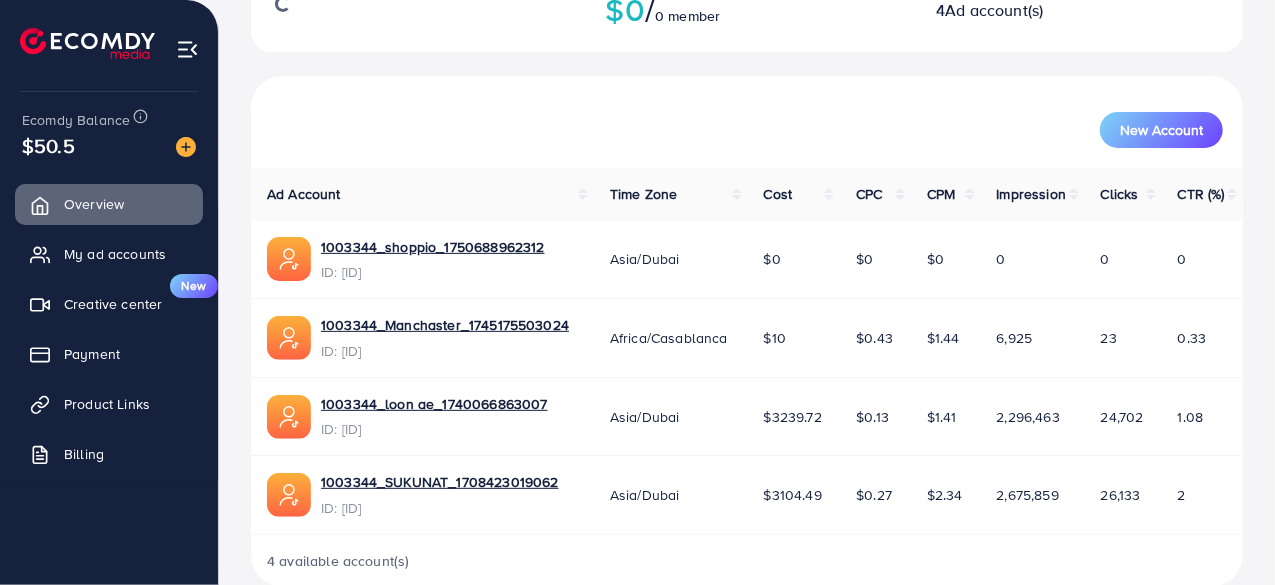 scroll, scrollTop: 191, scrollLeft: 0, axis: vertical 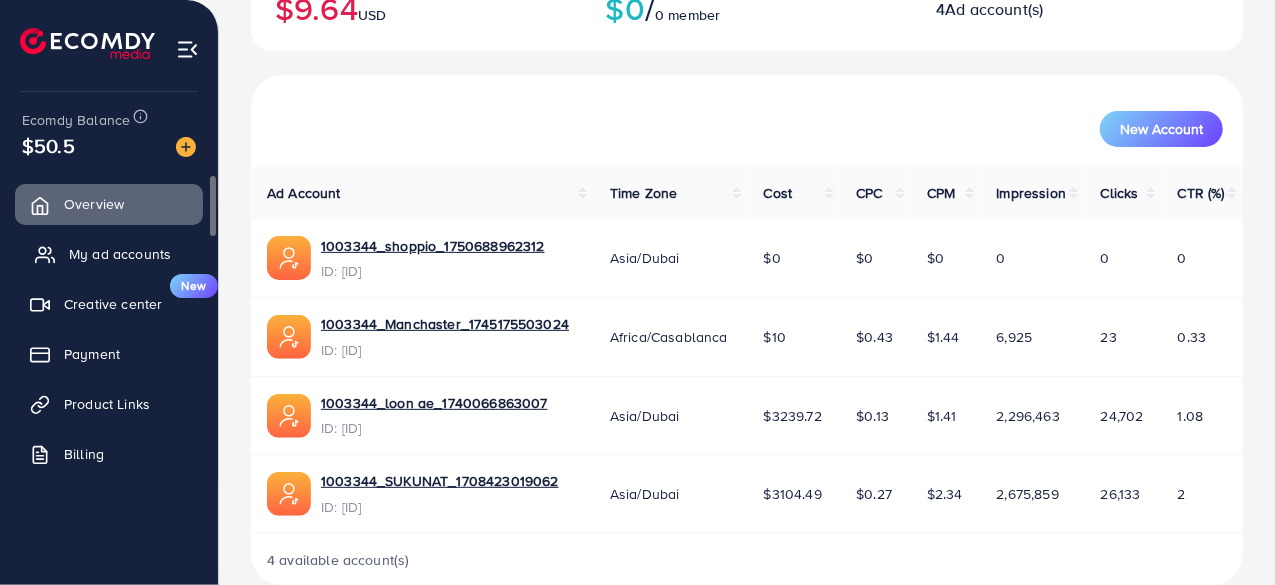 click on "My ad accounts" at bounding box center (120, 254) 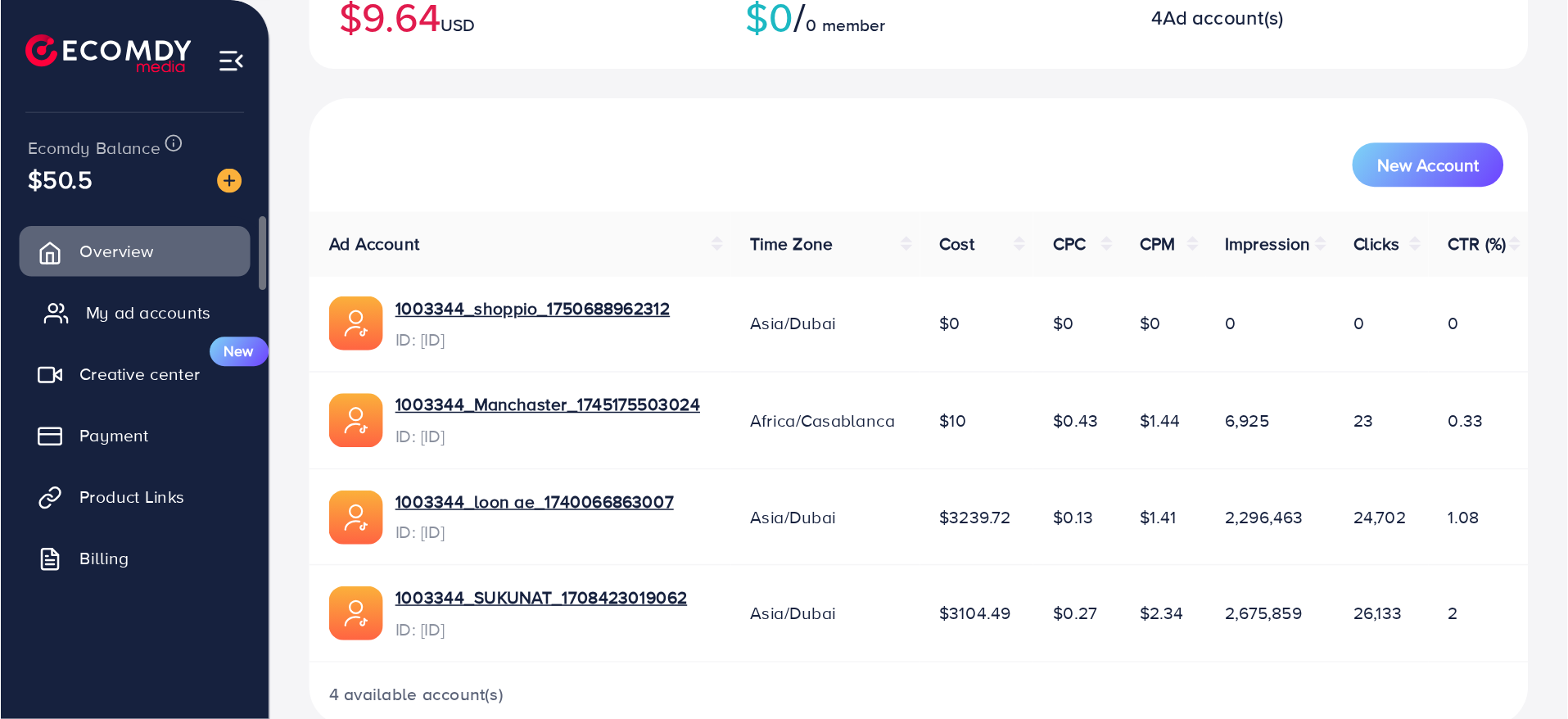 scroll, scrollTop: 0, scrollLeft: 0, axis: both 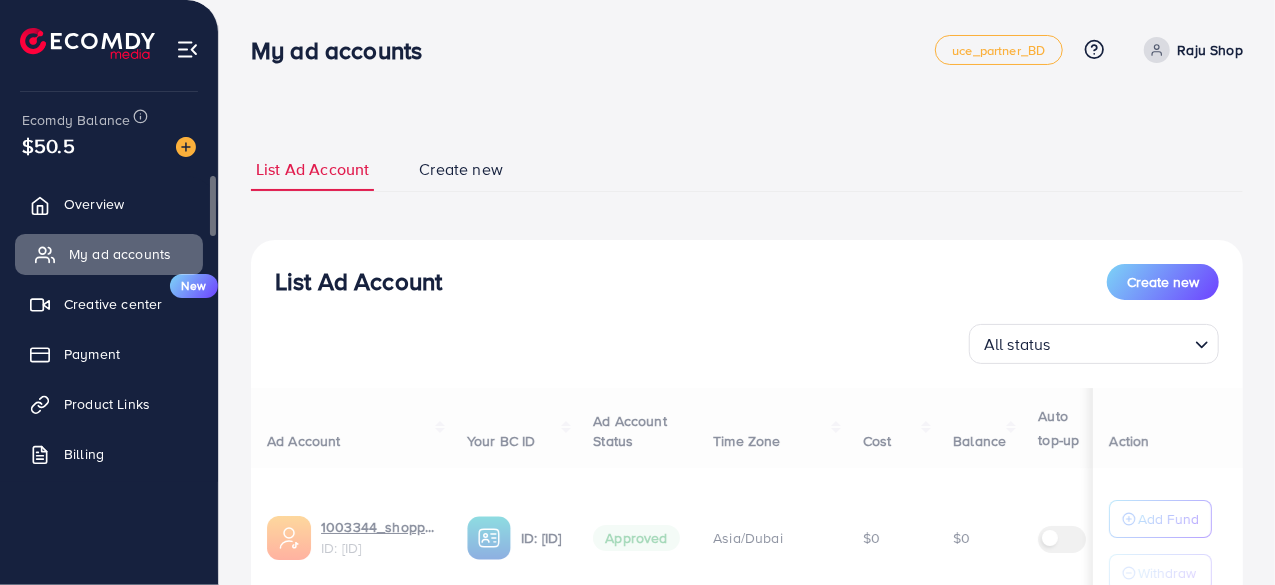 click on "My ad accounts" at bounding box center (109, 254) 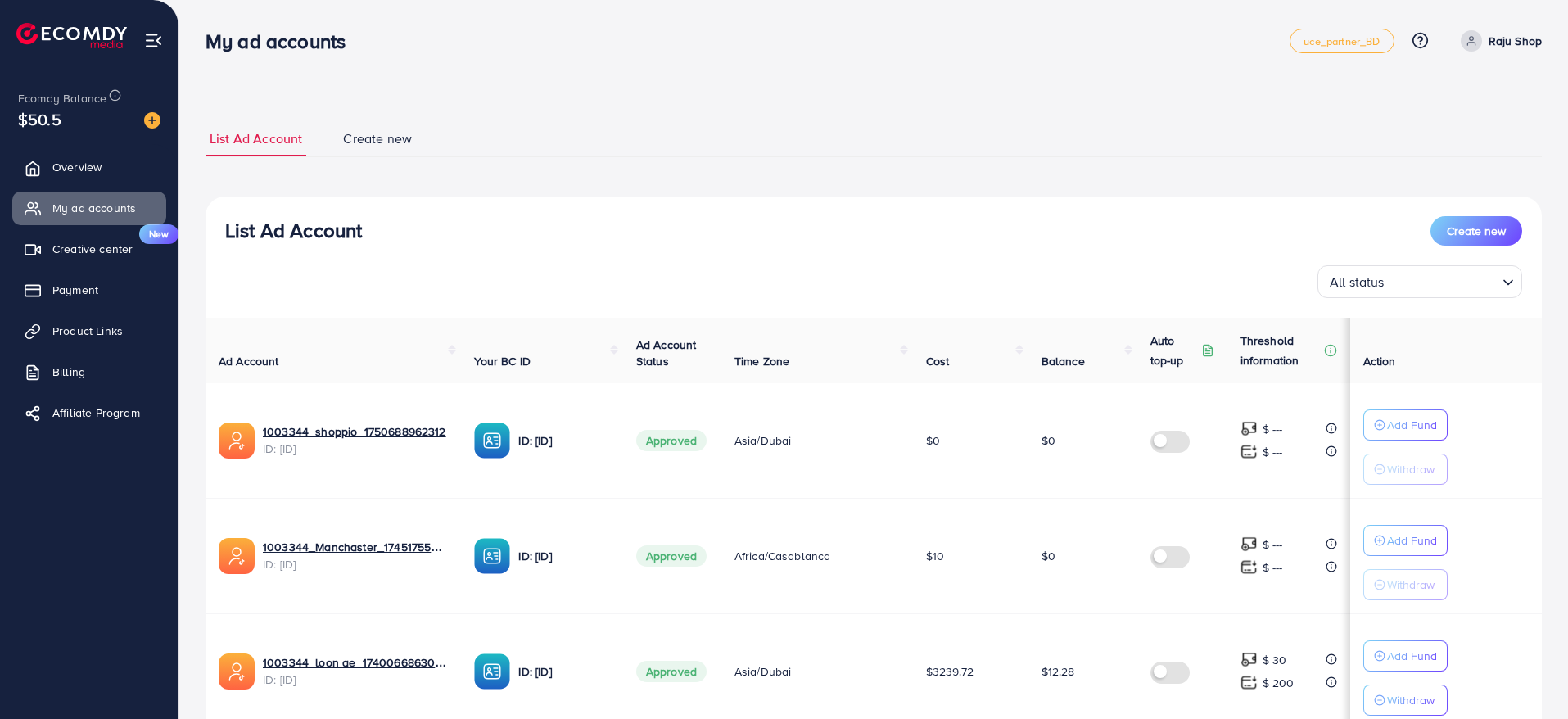 drag, startPoint x: 891, startPoint y: 1, endPoint x: 921, endPoint y: 115, distance: 117.8813 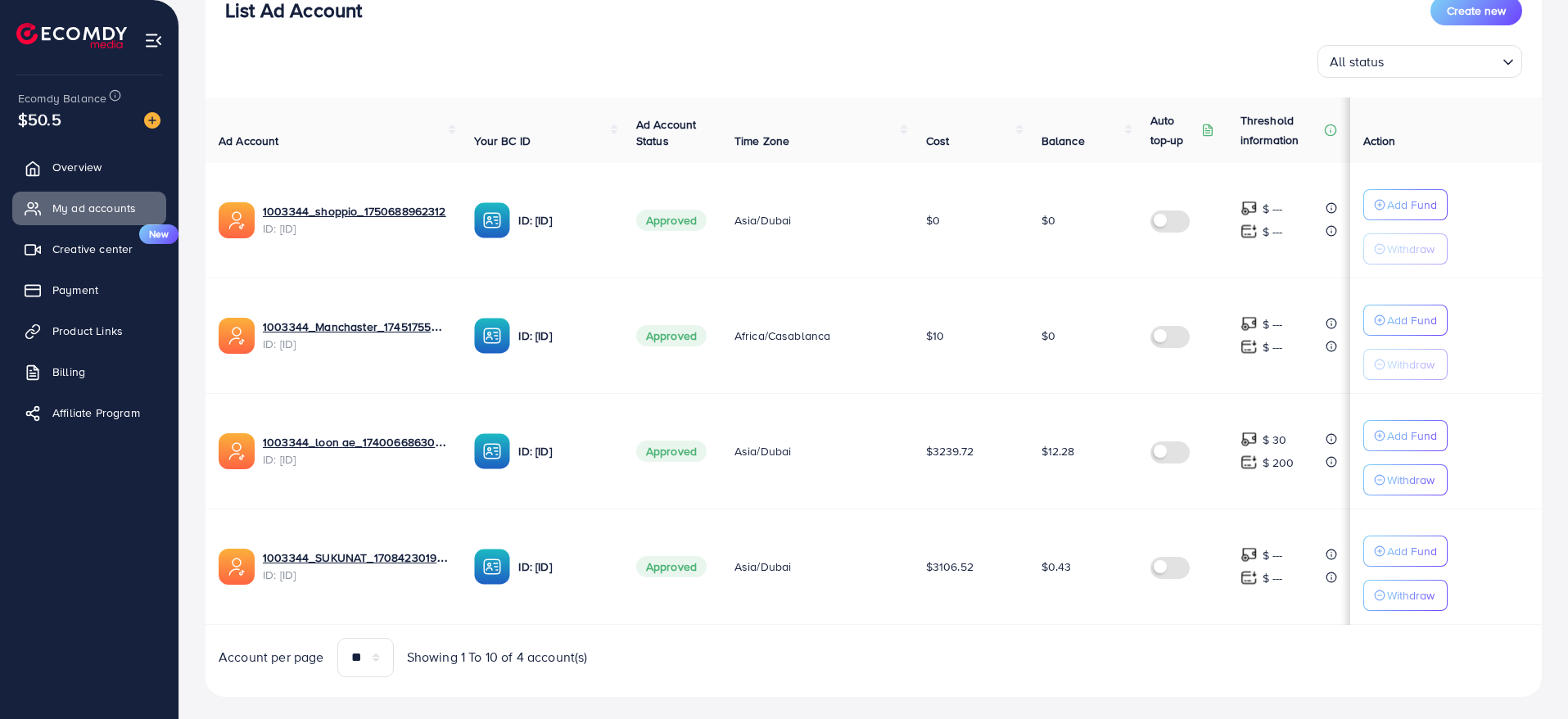 scroll, scrollTop: 244, scrollLeft: 0, axis: vertical 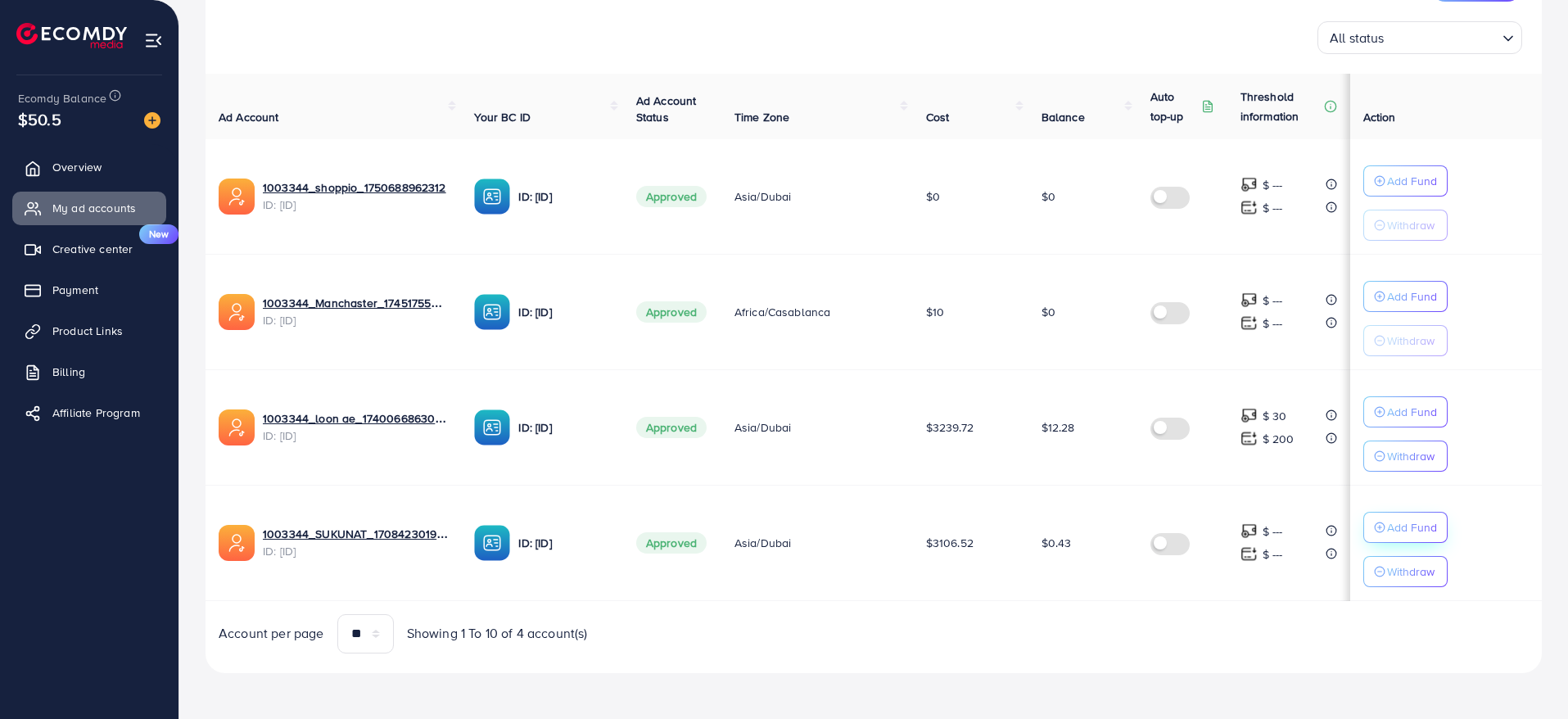 click on "Add Fund" at bounding box center [1405, 181] 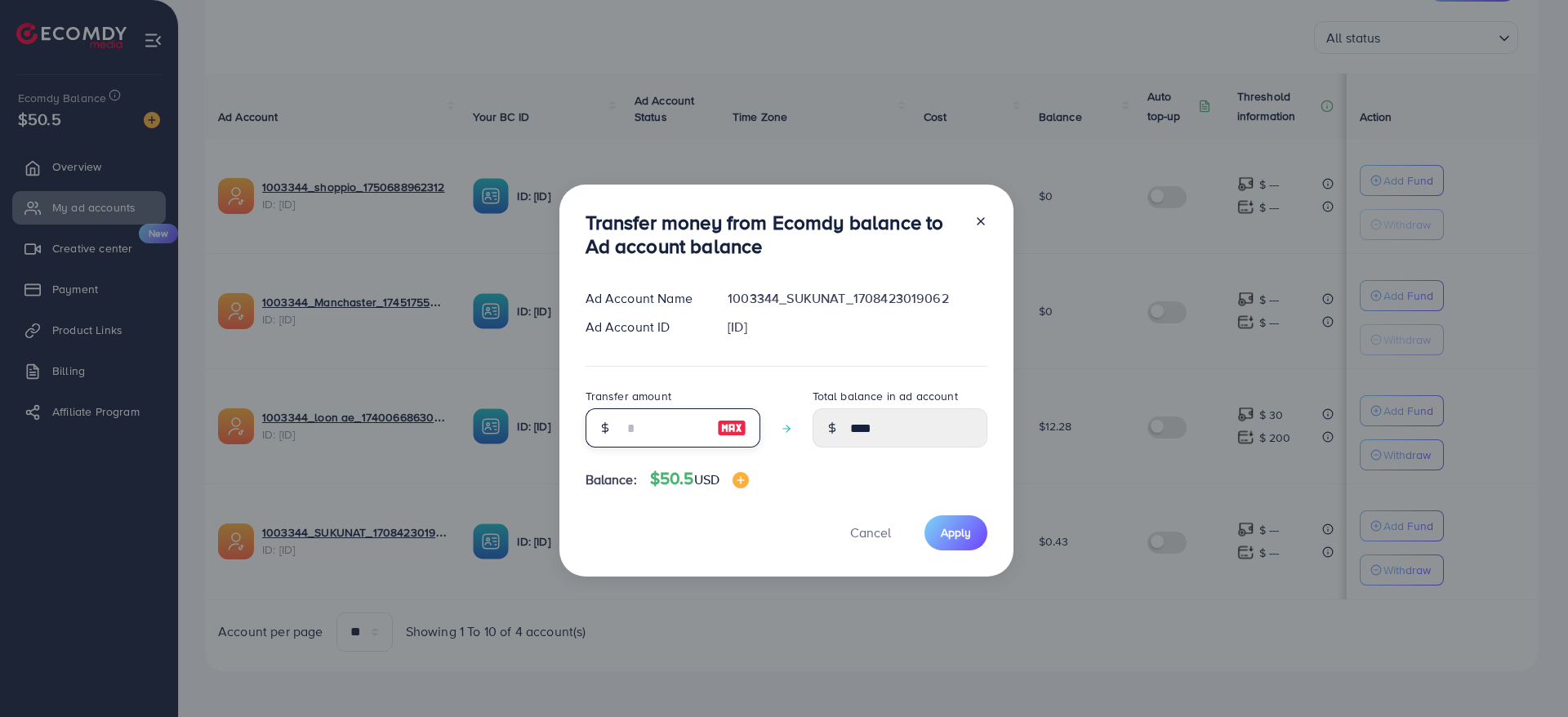 click at bounding box center (664, 428) 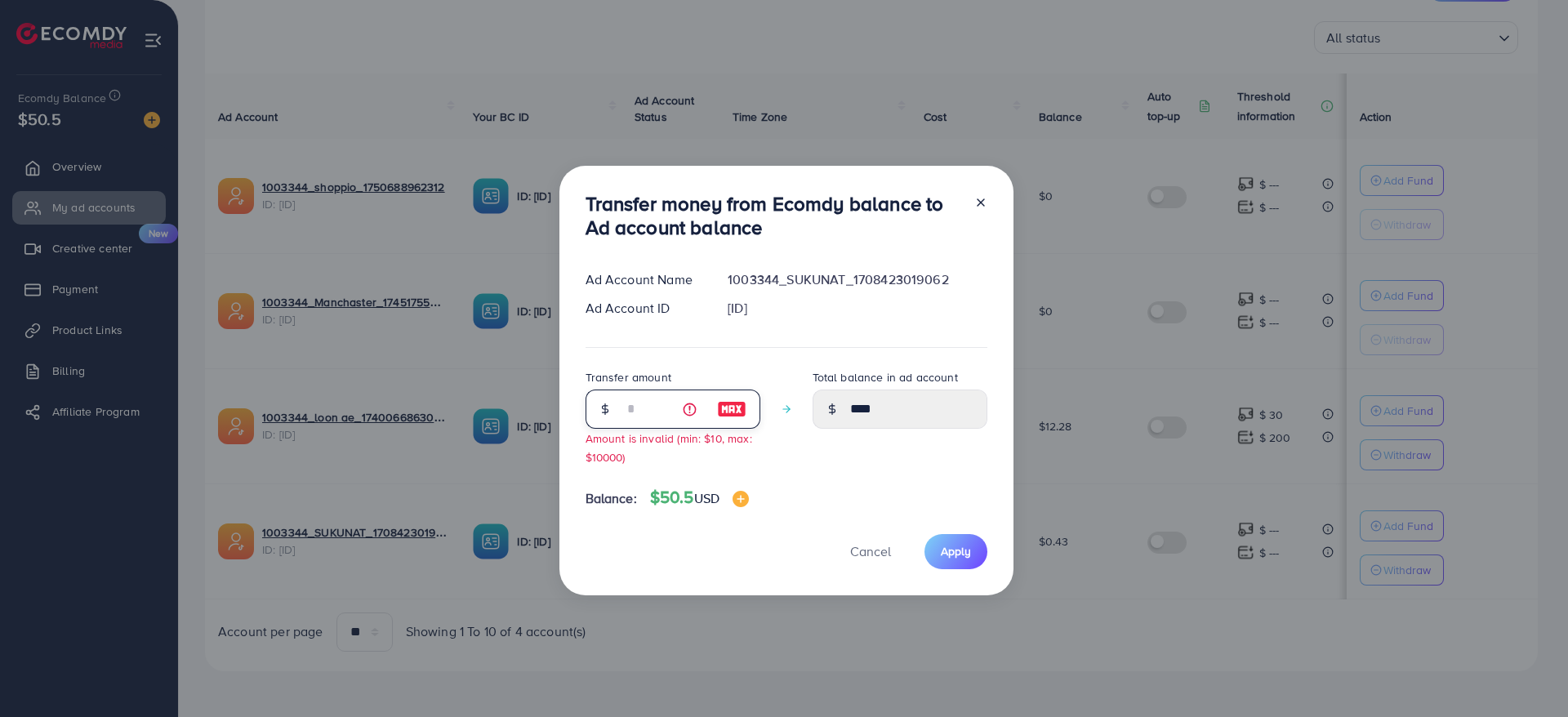 type on "**" 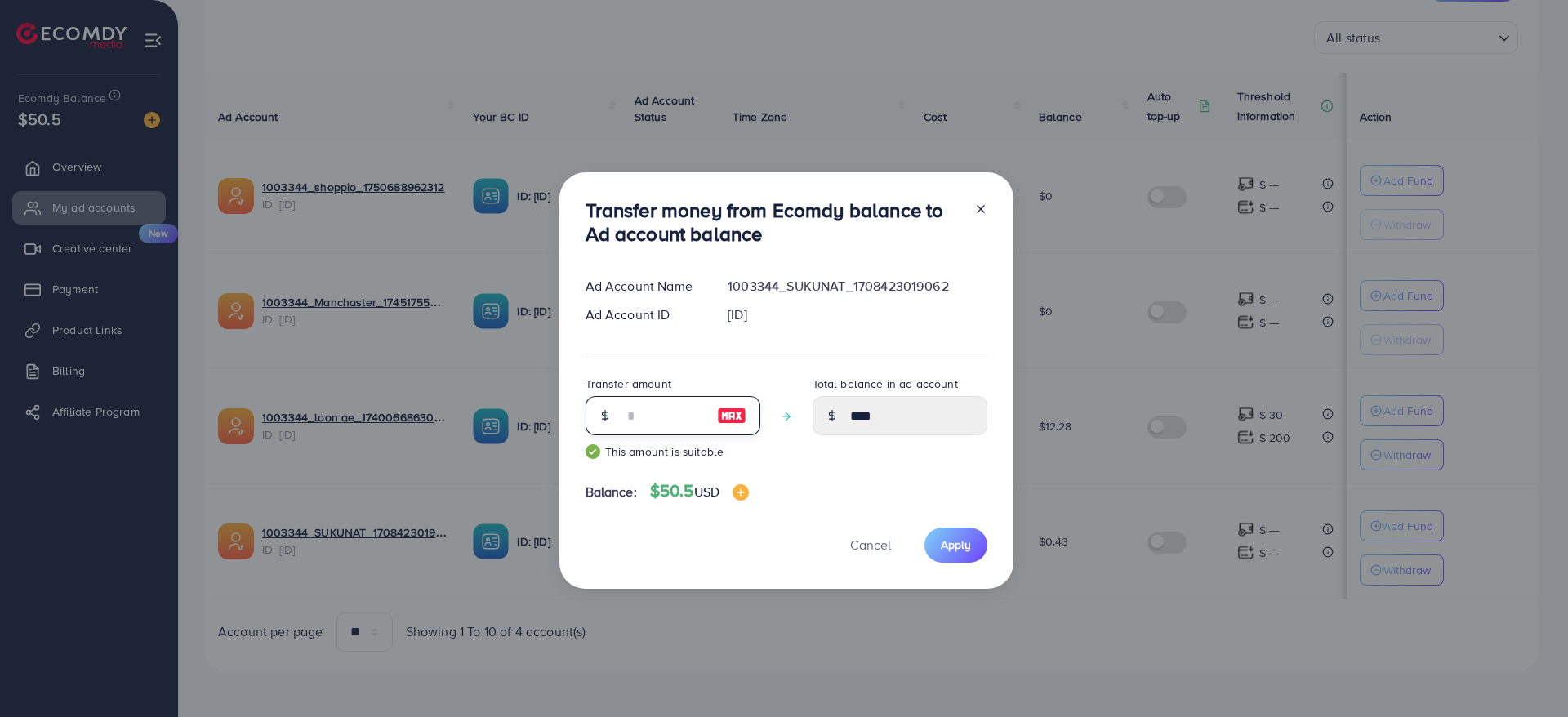type on "*****" 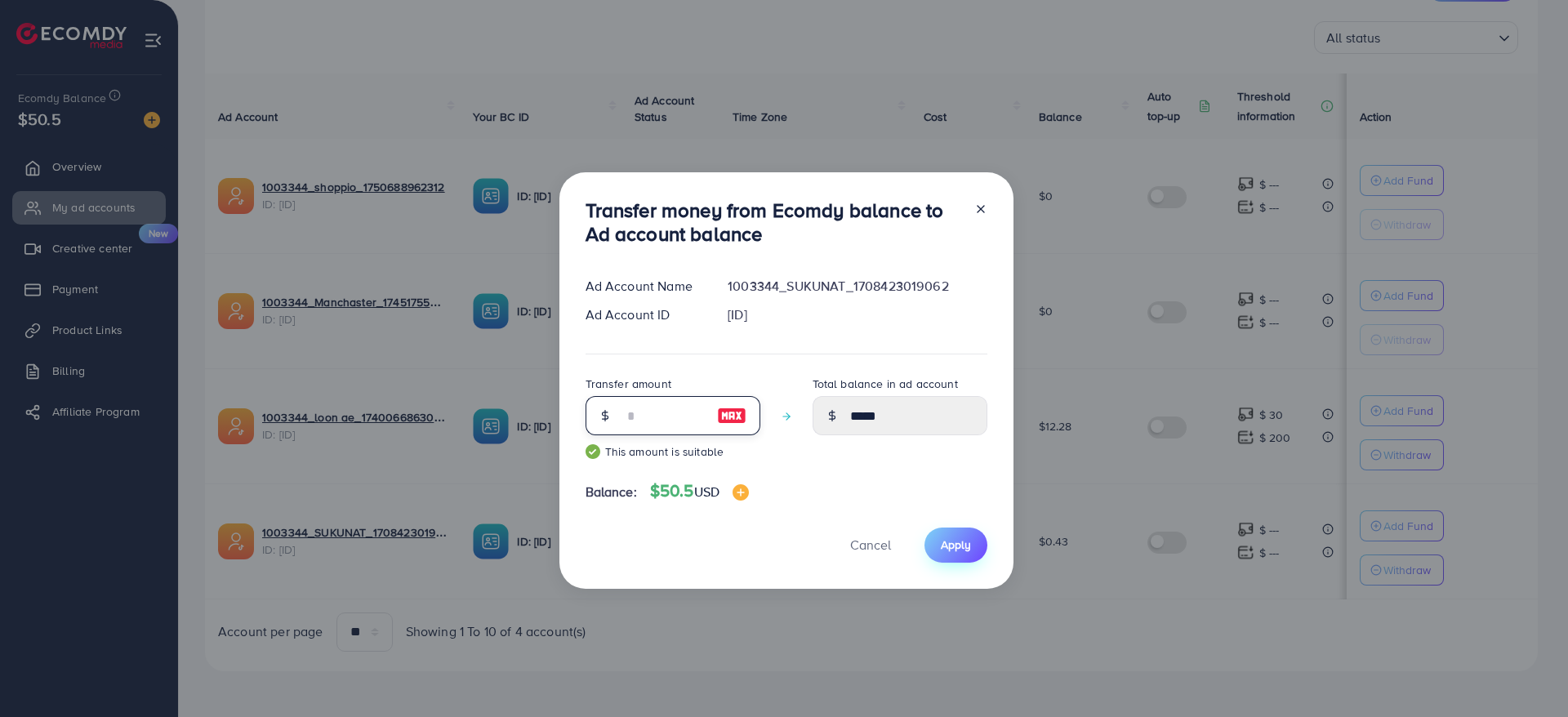 type on "**" 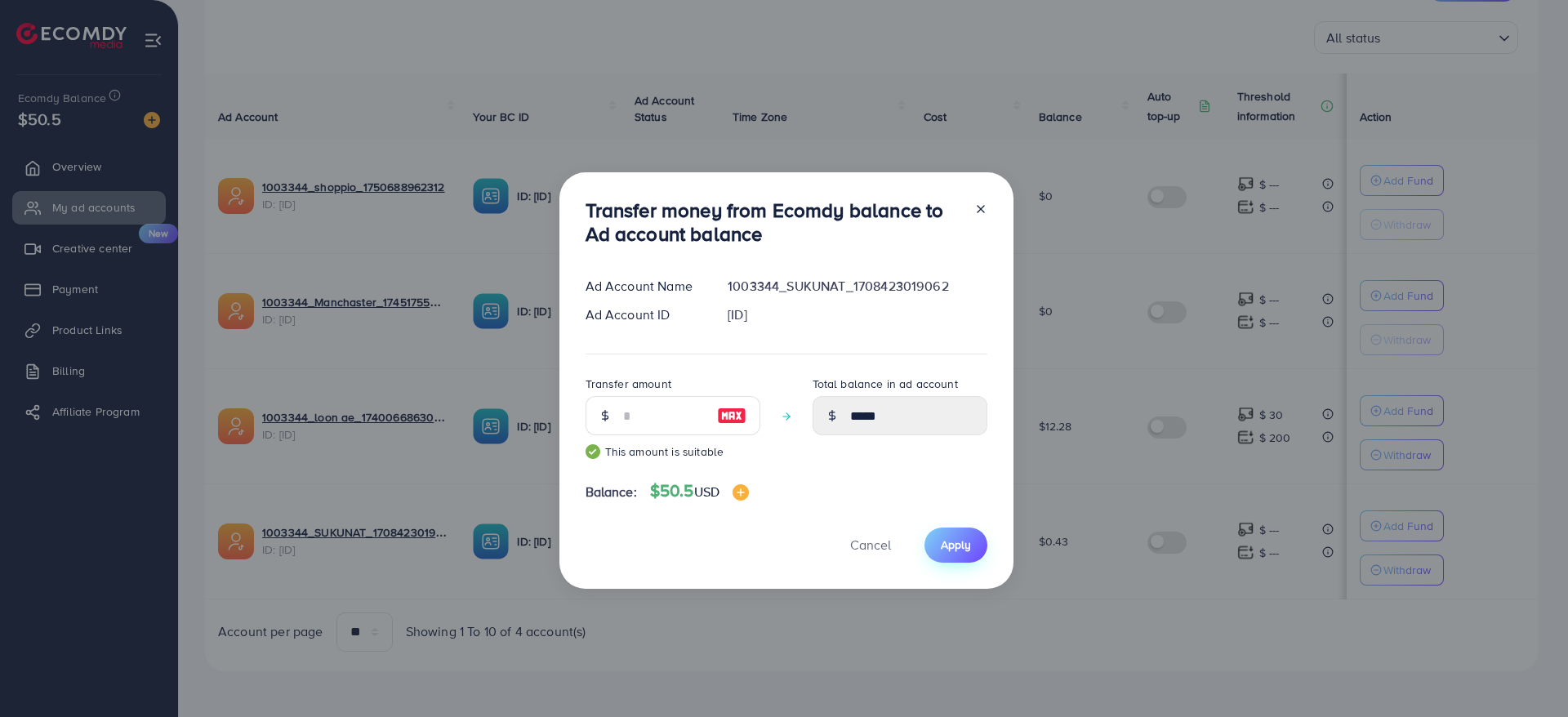 click on "Apply" at bounding box center (956, 545) 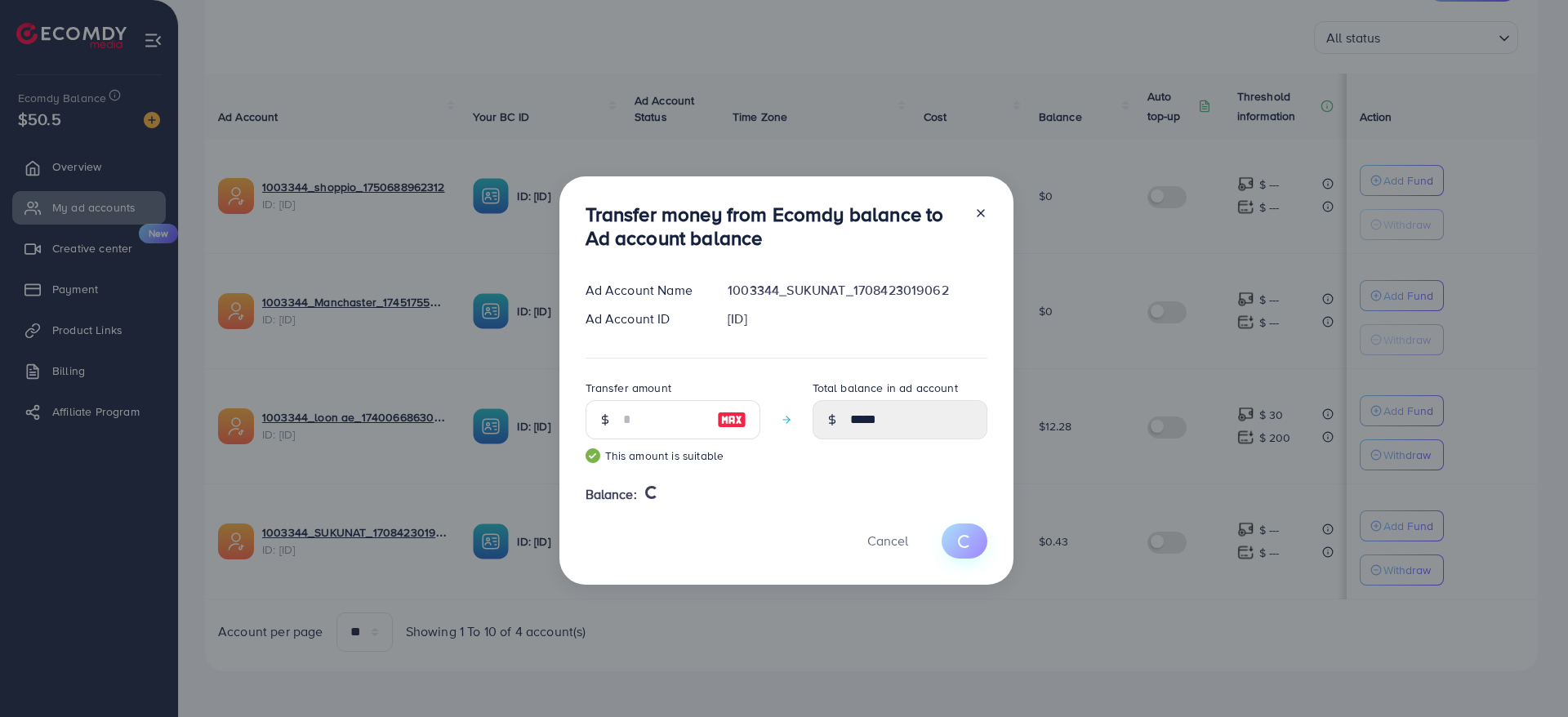 type 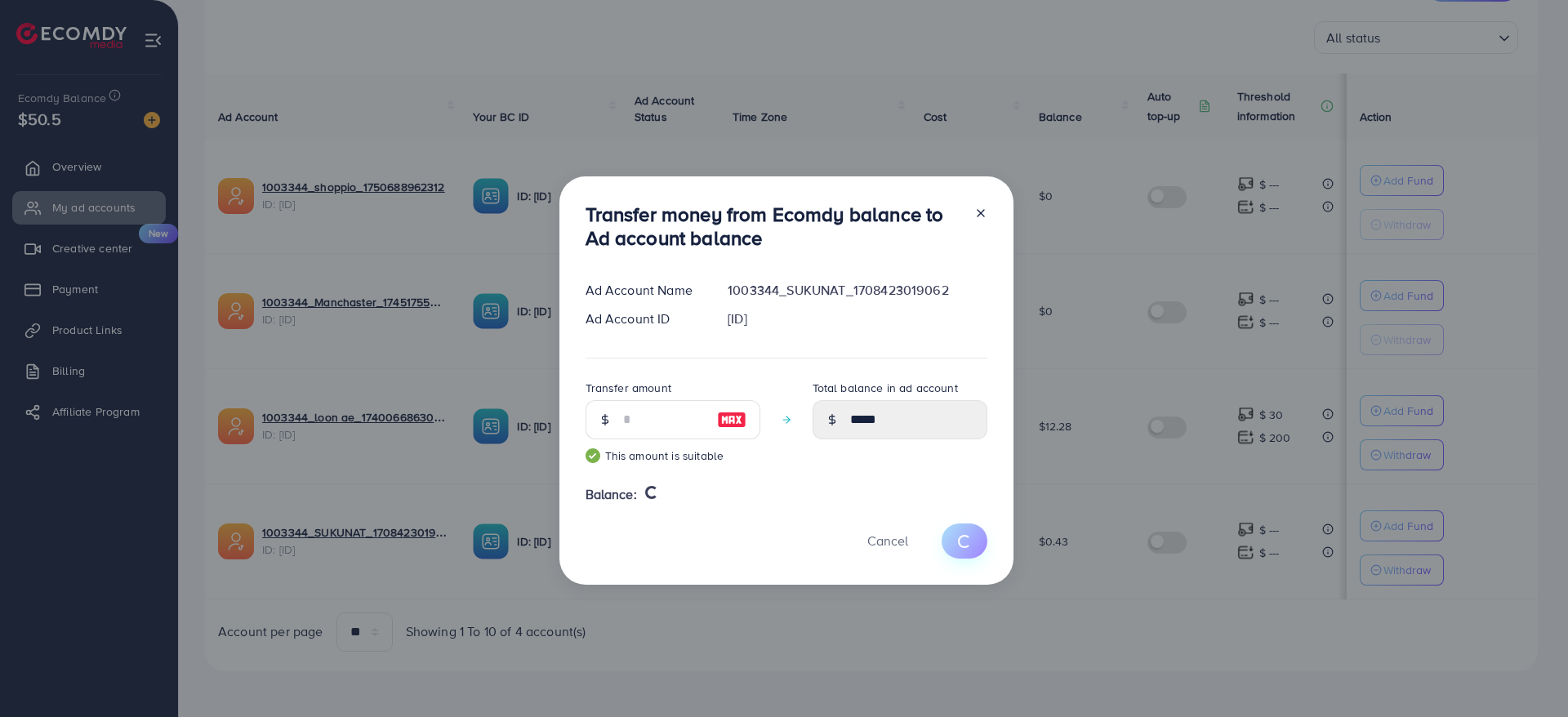 type on "****" 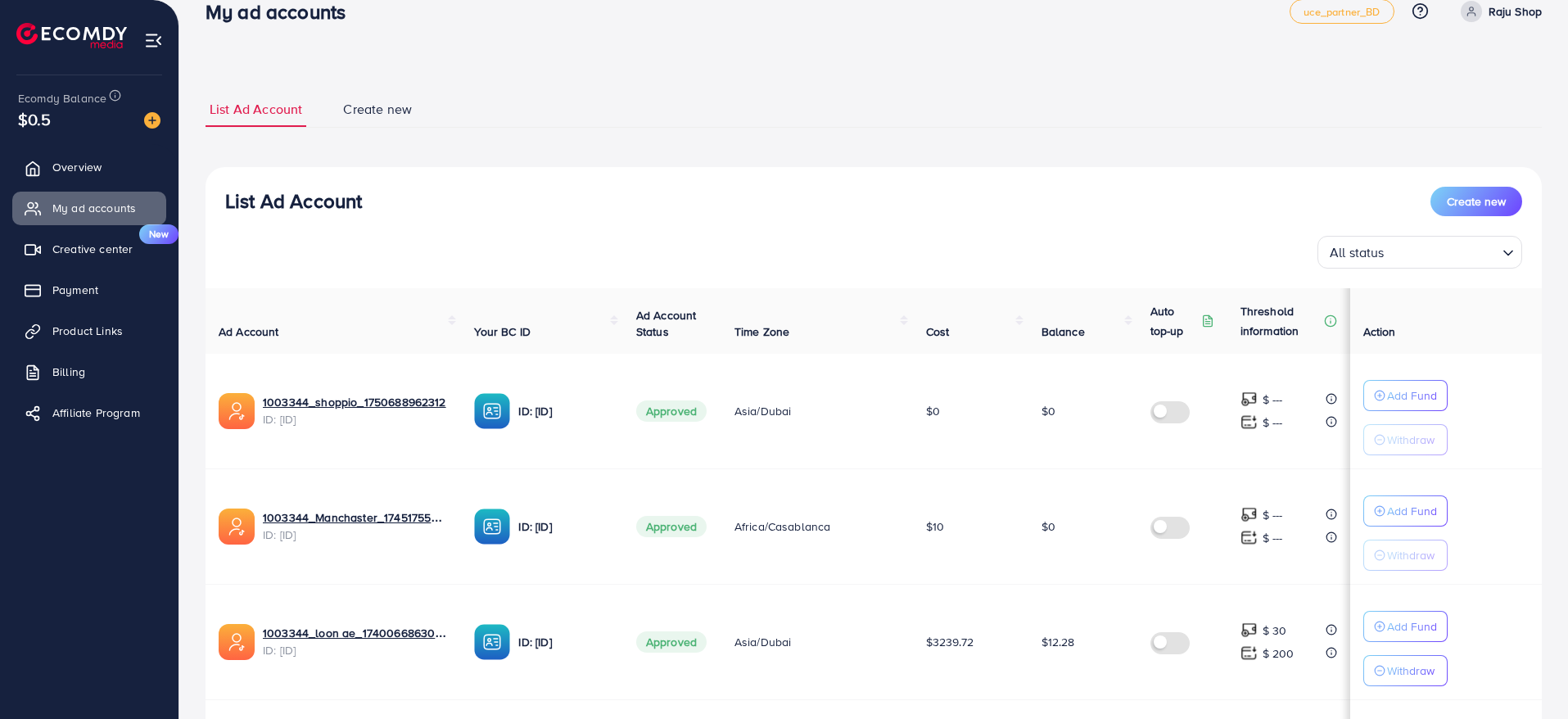 scroll, scrollTop: 0, scrollLeft: 0, axis: both 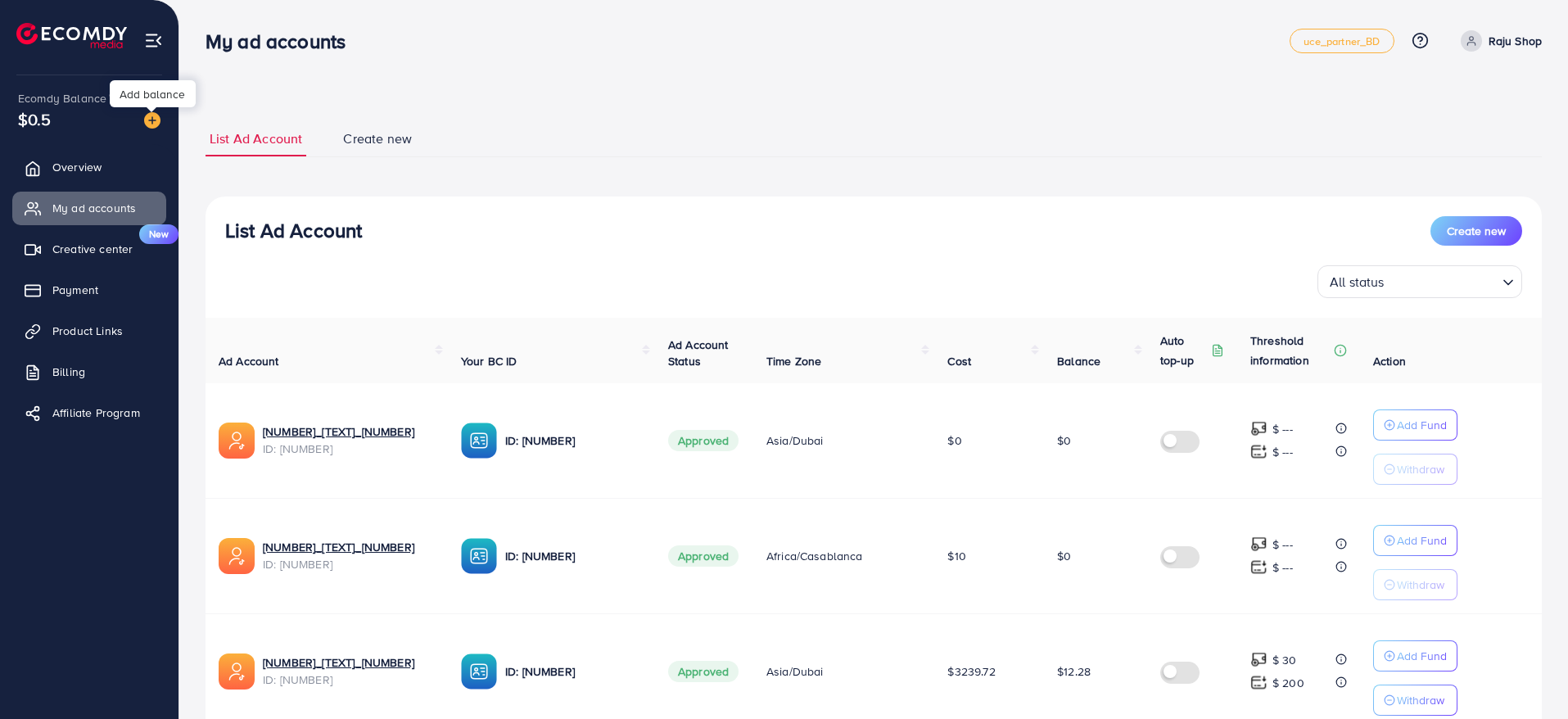 click at bounding box center [152, 120] 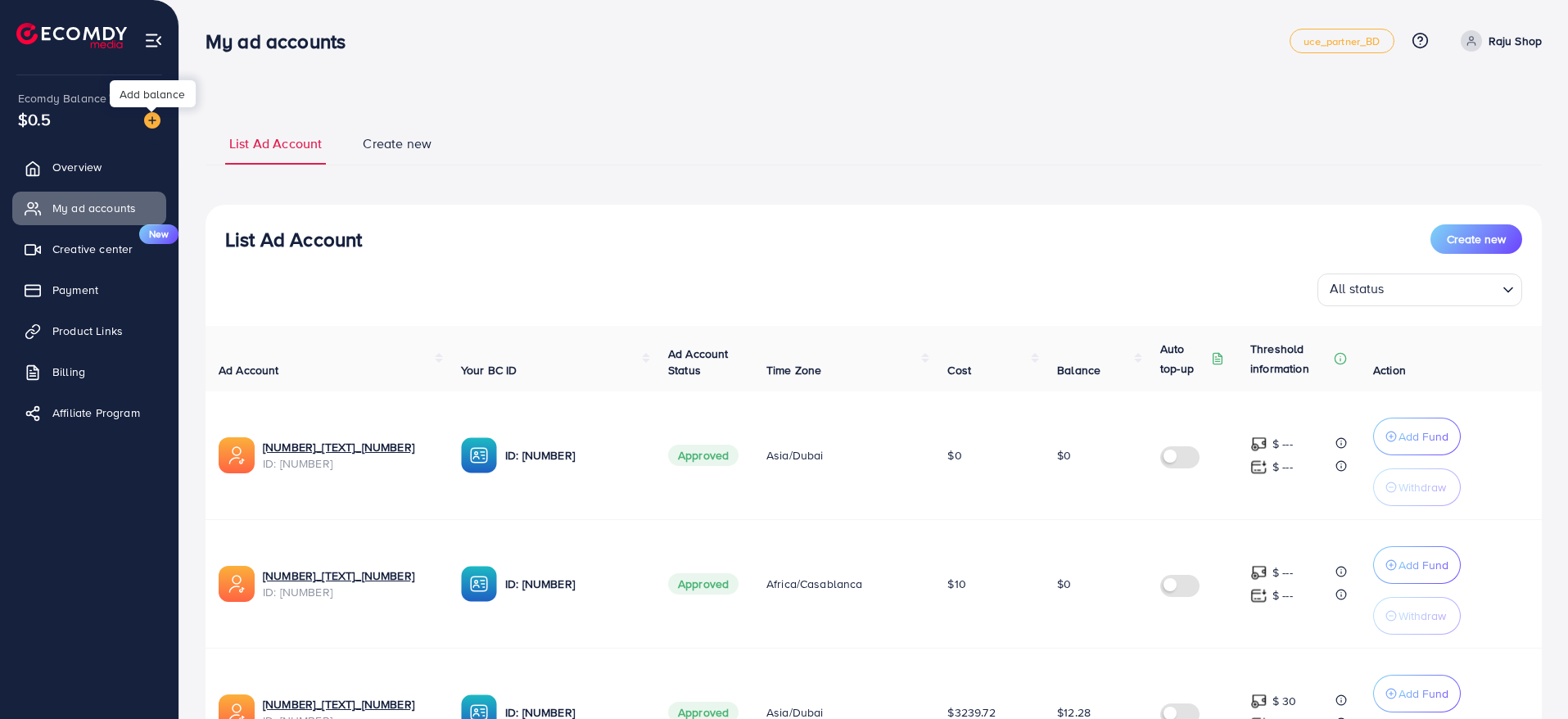click at bounding box center (152, 120) 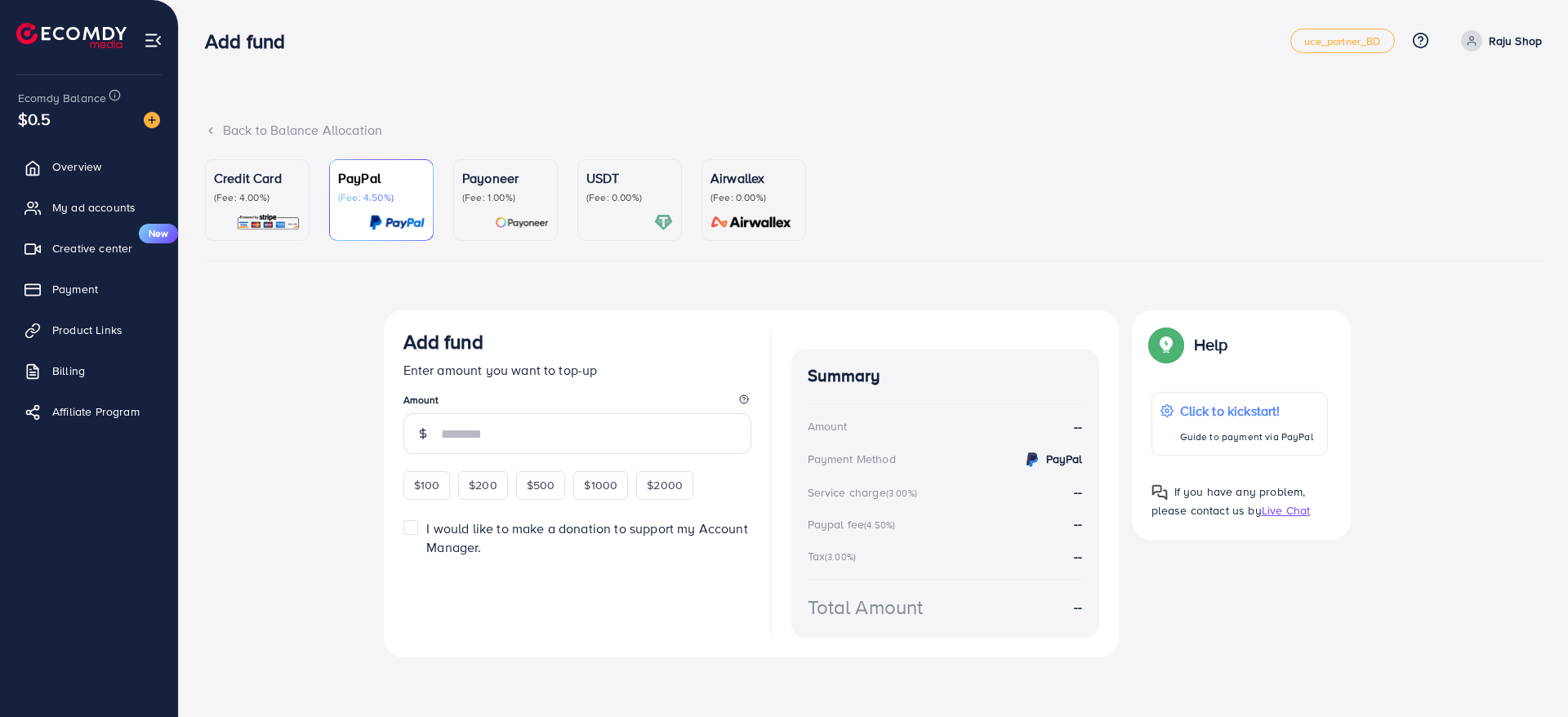 click on "Credit Card" at bounding box center (257, 178) 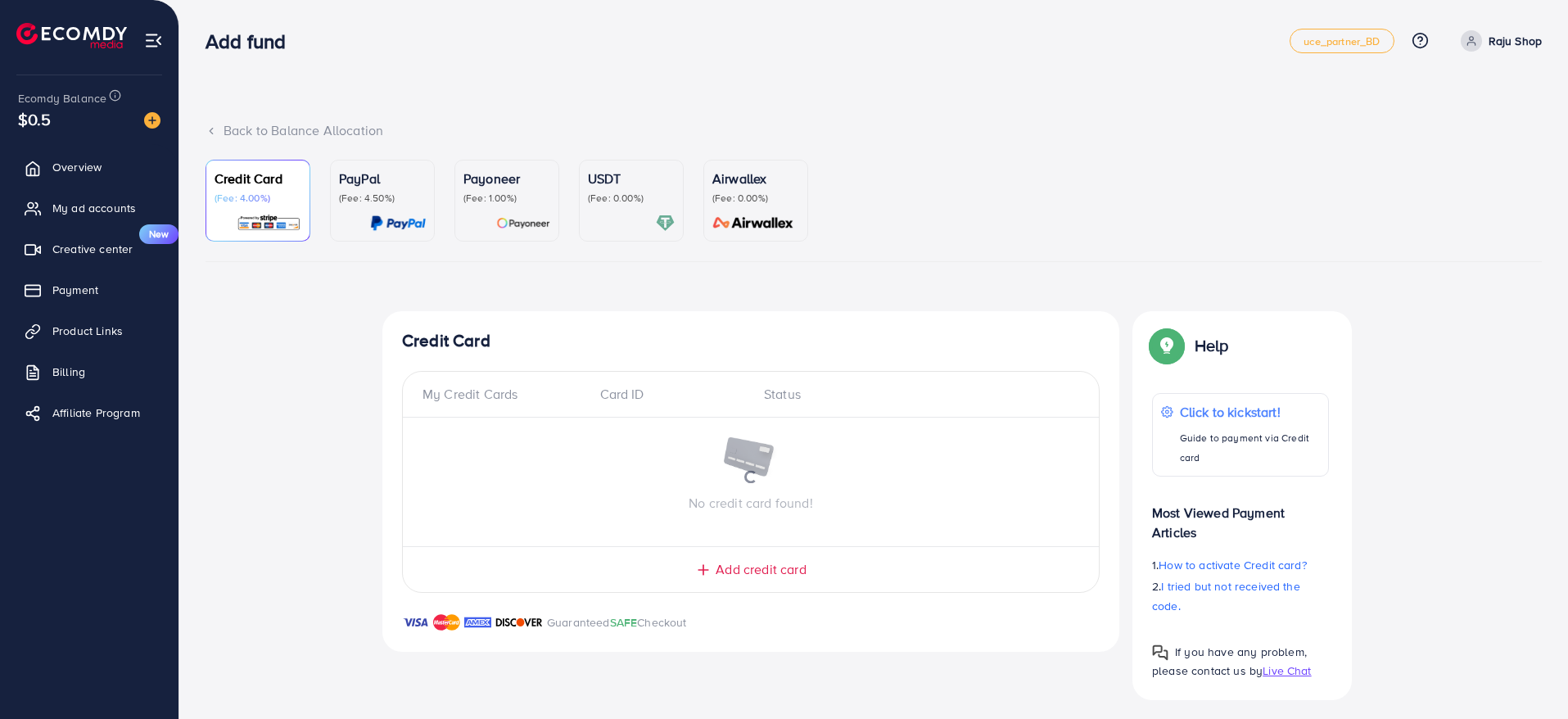scroll, scrollTop: 7, scrollLeft: 0, axis: vertical 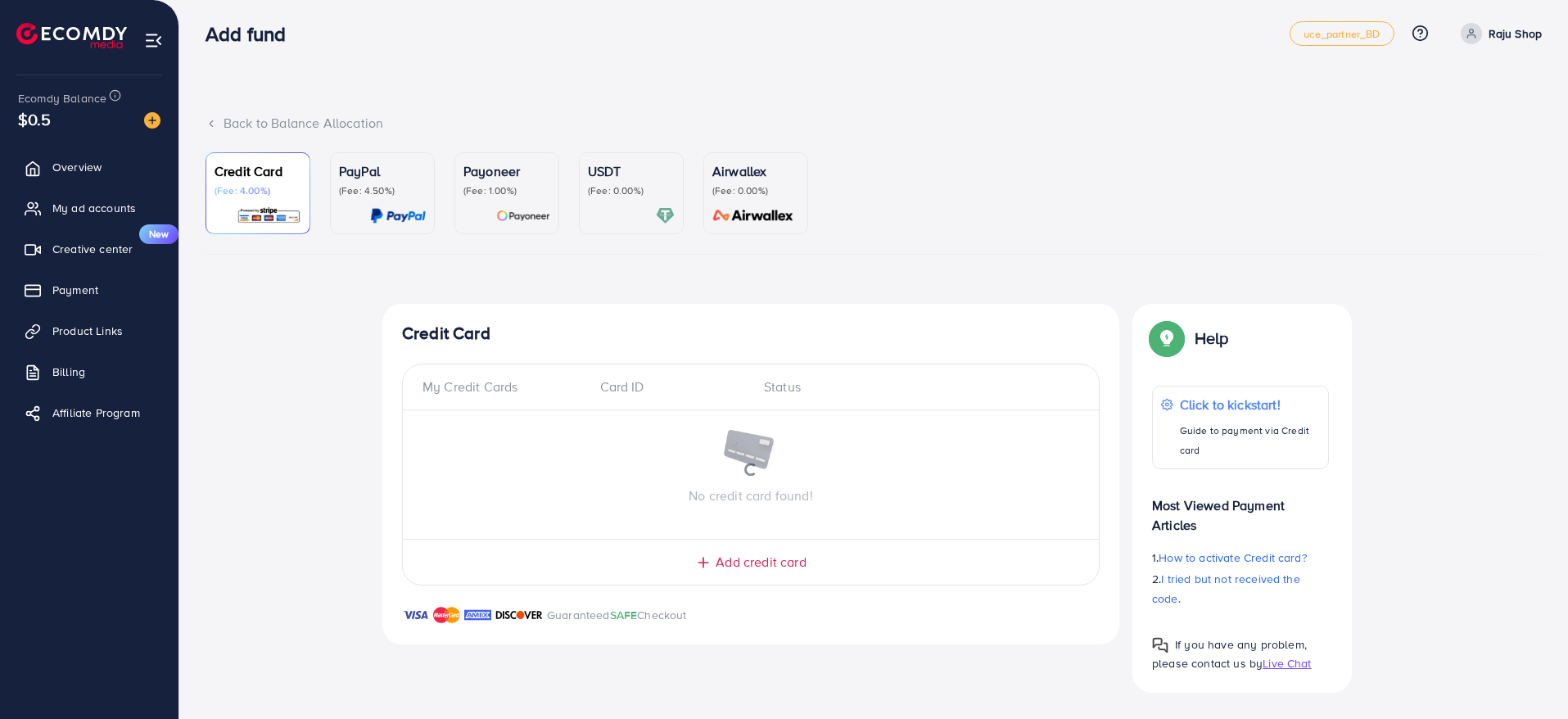 click on "(Fee: 4.50%)" at bounding box center [382, 191] 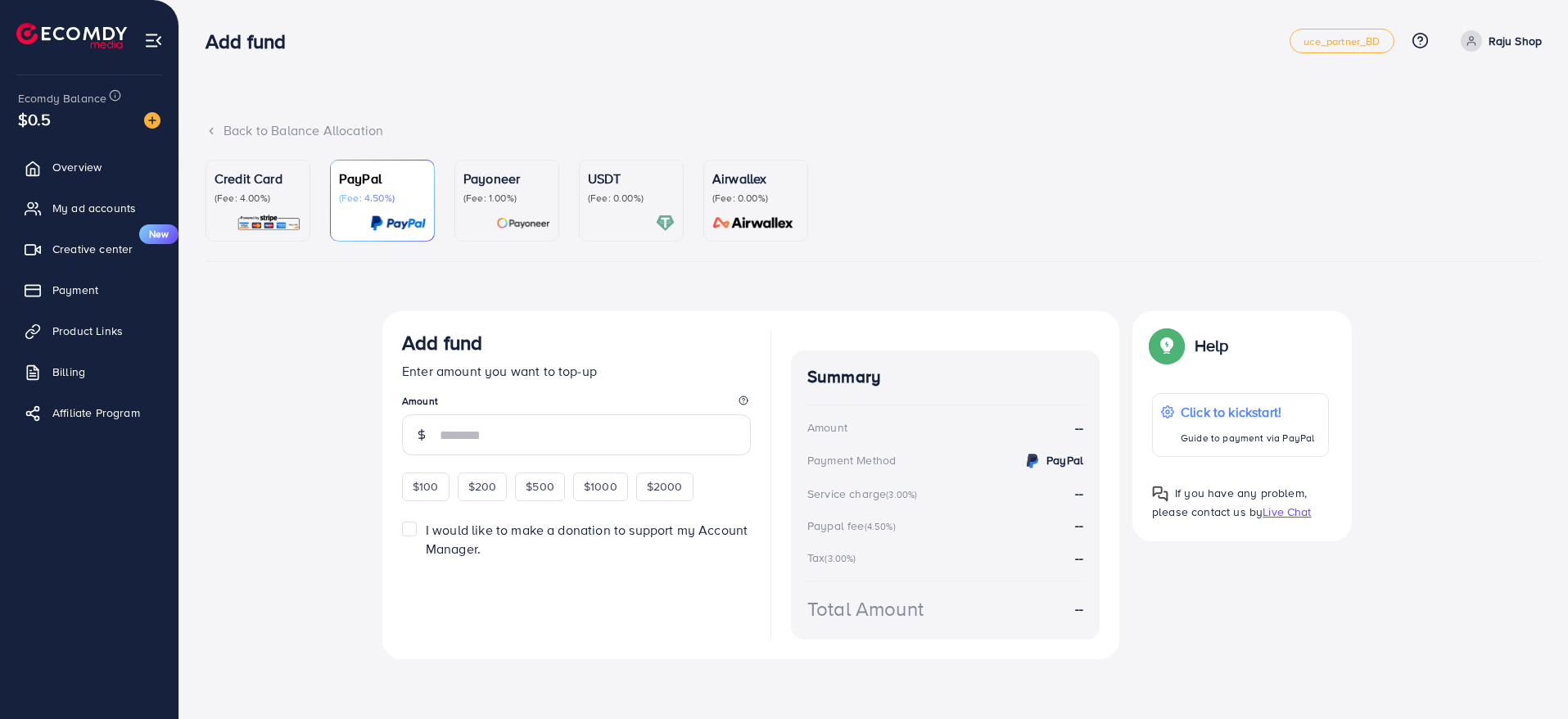 scroll, scrollTop: 0, scrollLeft: 0, axis: both 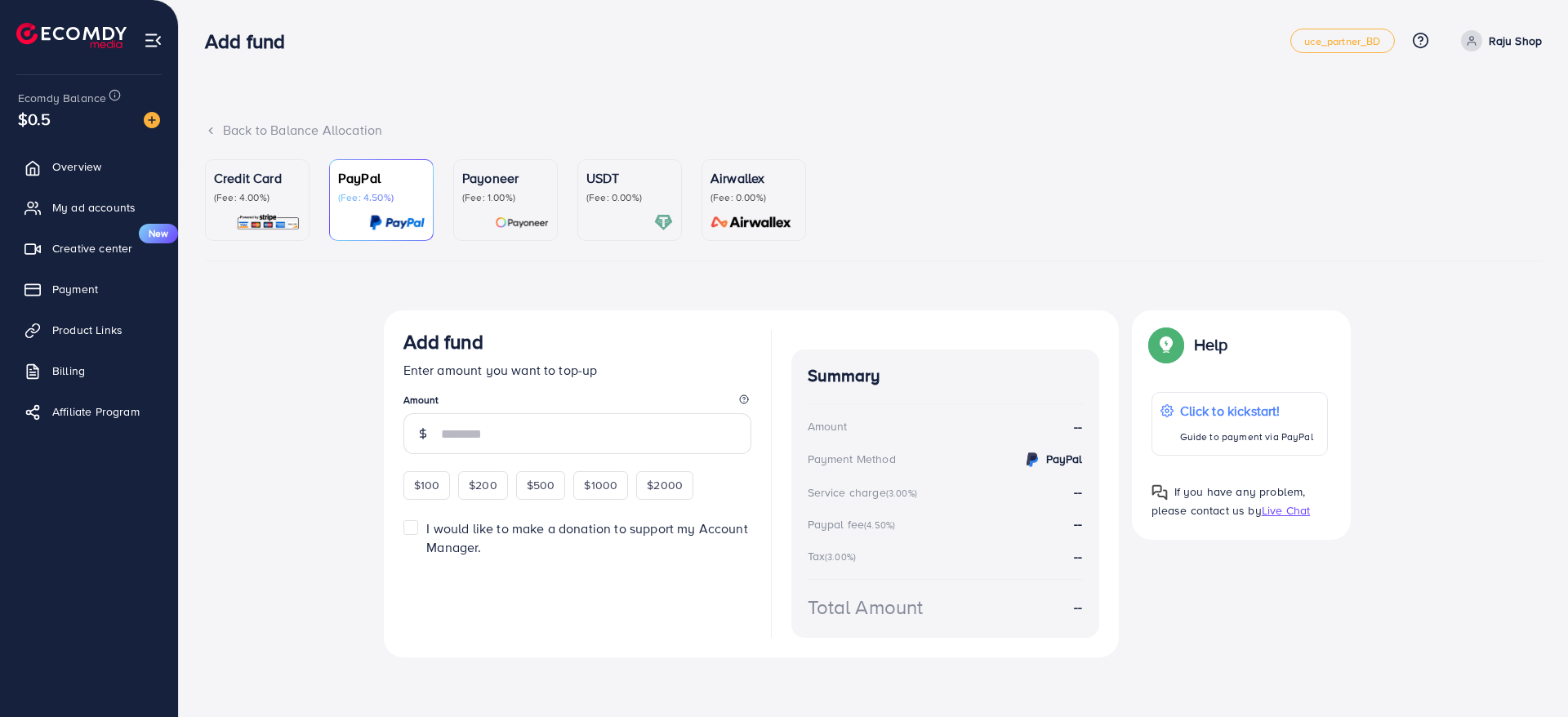 click on "Credit Card   (Fee: 4.00%)" at bounding box center (257, 186) 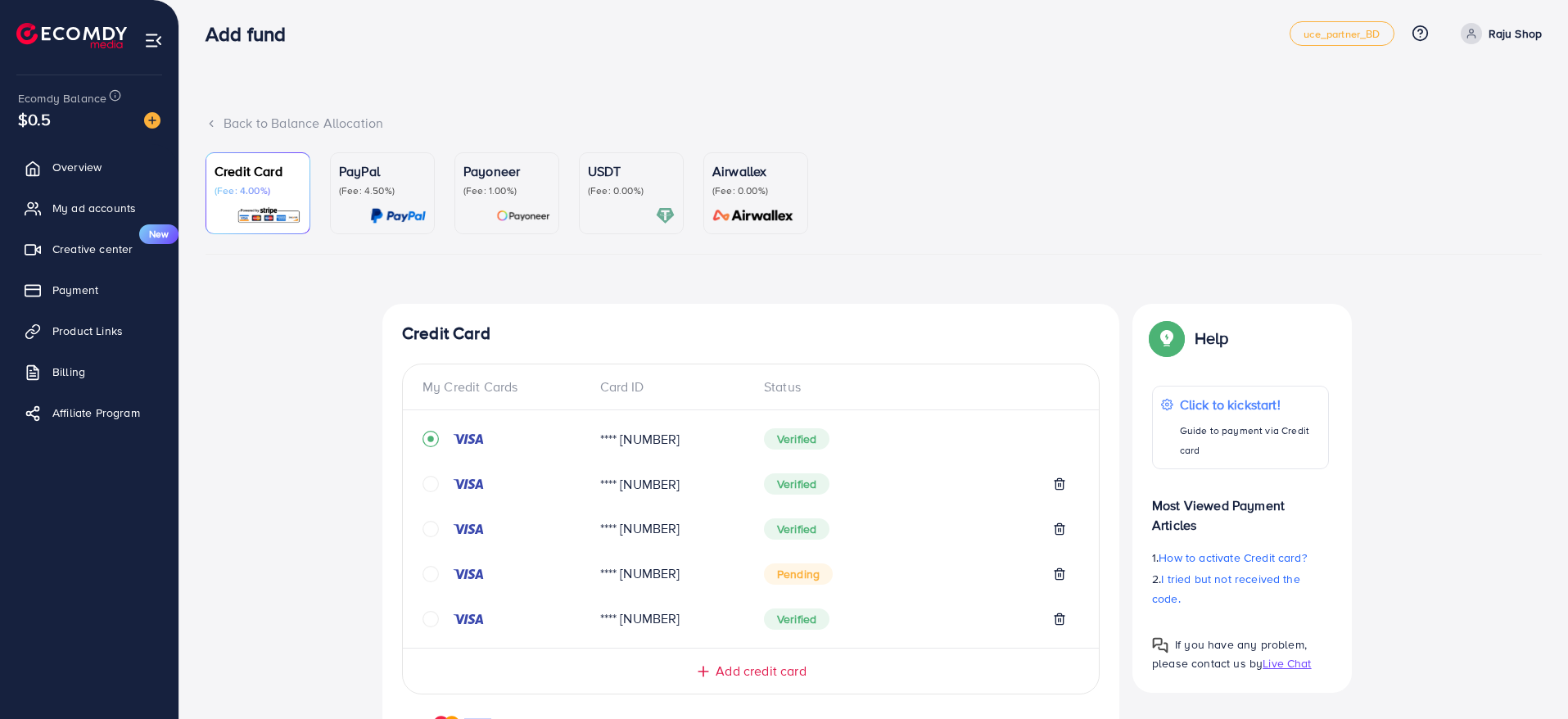 scroll, scrollTop: 480, scrollLeft: 0, axis: vertical 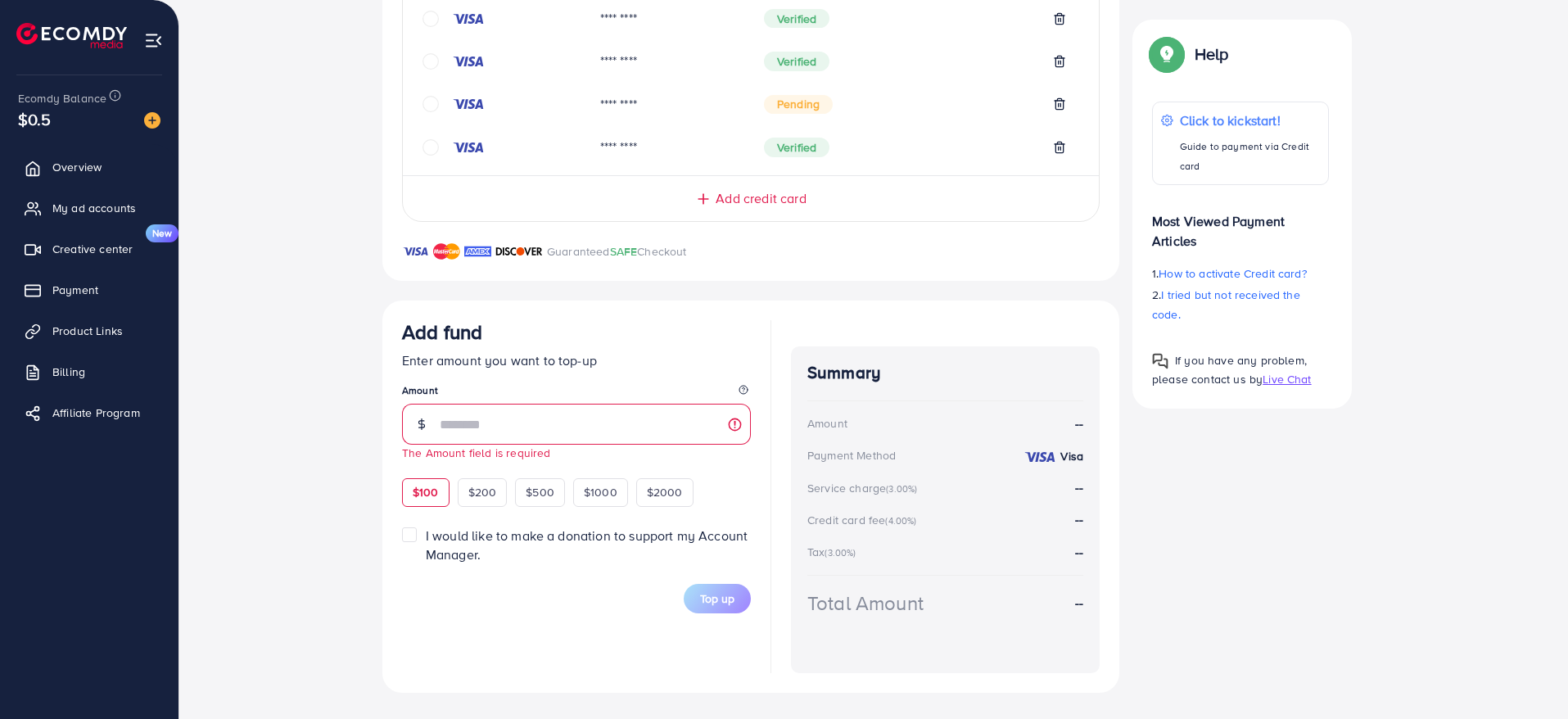 click on "Add fund  Enter amount you want to top-up Amount  The Amount field is required  $100 $200 $500 $1000 $2000" at bounding box center [576, 413] 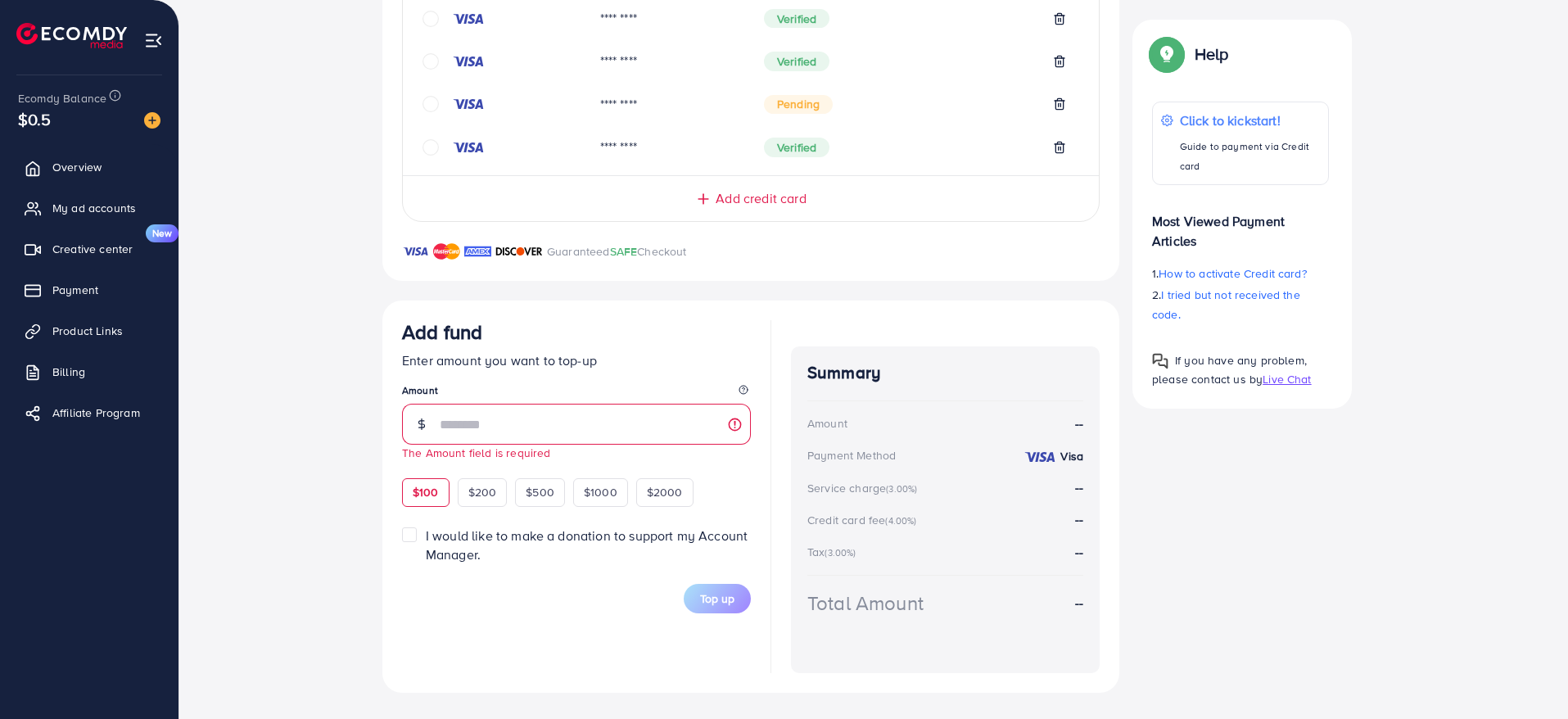 click on "$100" at bounding box center [426, 492] 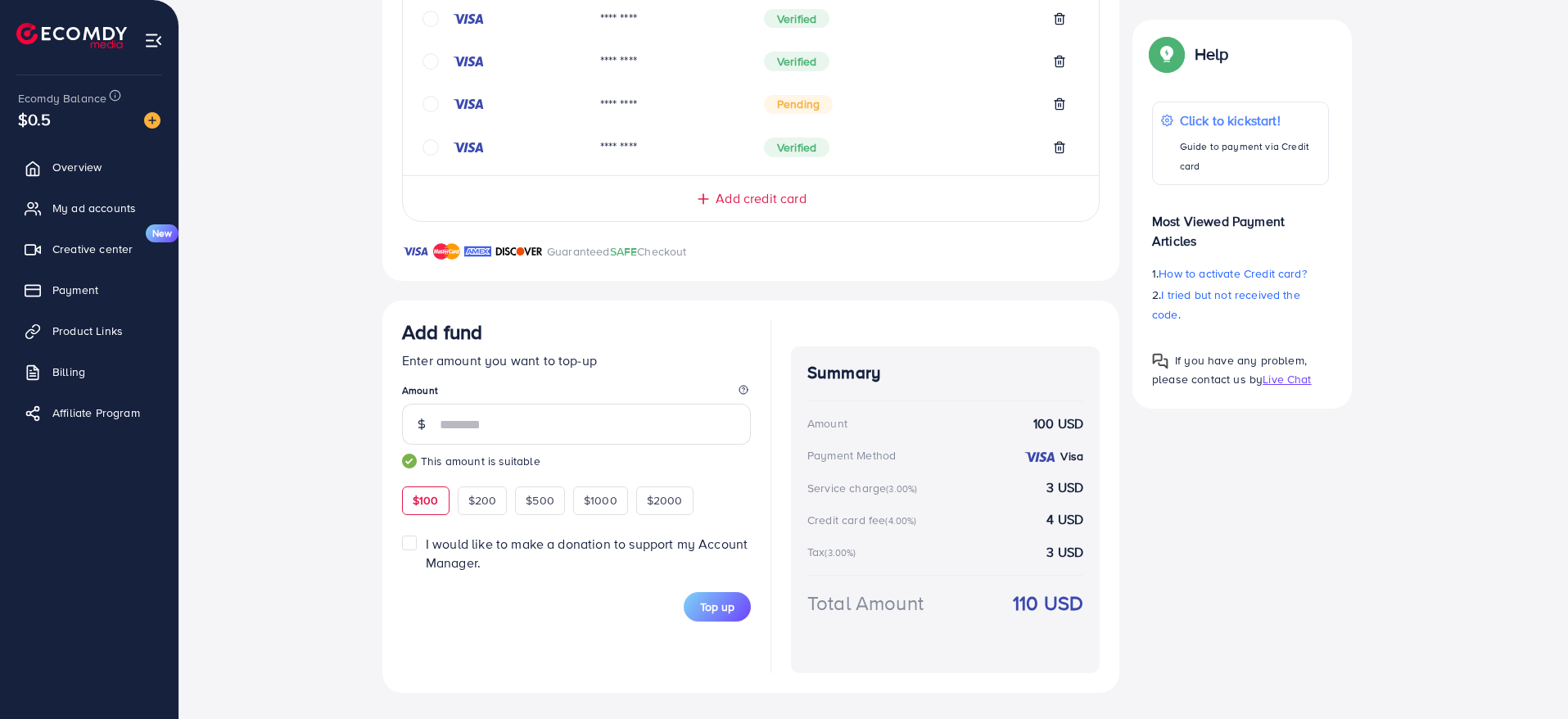 click on "Top-up Success!   Thanks you for your purchase. Please check your balance again.   Summary   Client   Raju Shop   Amount   0 USD   Payment Method   Visa   Service charge  0 USD  Credit card fee  0 USD  Tax  0 USD  Total Amount = Amount + Service charge + Tax + Credit card fee    0 USD   Recharge   Show me Ad Account  *You can download the invoice   here  Credit Card  My Credit Cards   Card ID   Status   **** 7725   Verified   **** 7725   Verified   **** 9719   Verified   **** 9719   Pending   **** 5888   Verified  Add credit card  Guaranteed  SAFE  Checkout   Email   Card Number   Expired   CVC   Name on card   Add card   Add fund  Enter amount you want to top-up Amount ***  This amount is suitable  $100 $200 $500 $1000 $2000 I would like to make a donation to support my Account Manager. 5% 10% 15% 20%  Top up   Summary   Amount   100 USD   Payment Method   Visa   Service charge   (3.00%)  3 USD  Credit card fee   (4.00%)  4 USD  Tax   (3.00%)  3 USD  Total Amount   110 USD   Live Chat   Help   Help   1." at bounding box center [874, 266] 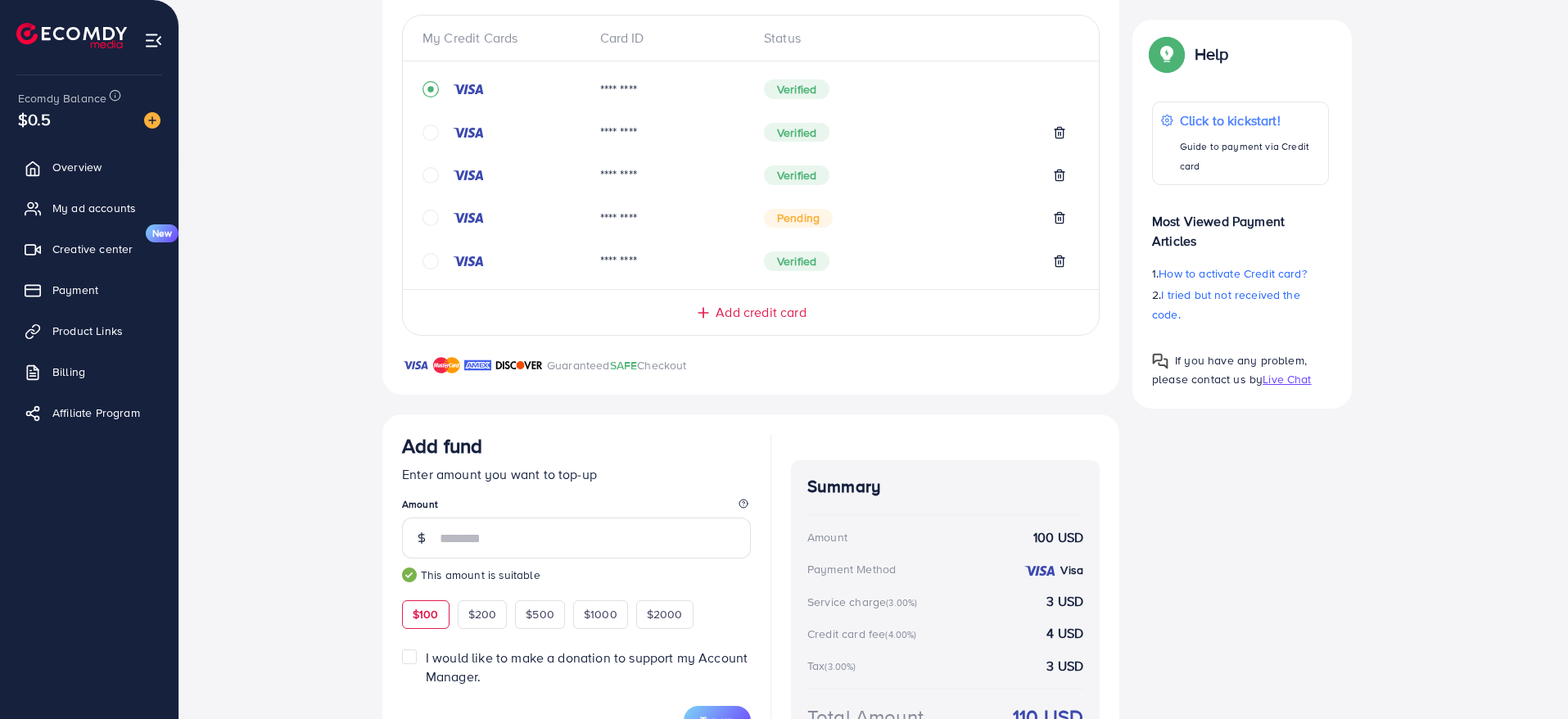 scroll, scrollTop: 0, scrollLeft: 0, axis: both 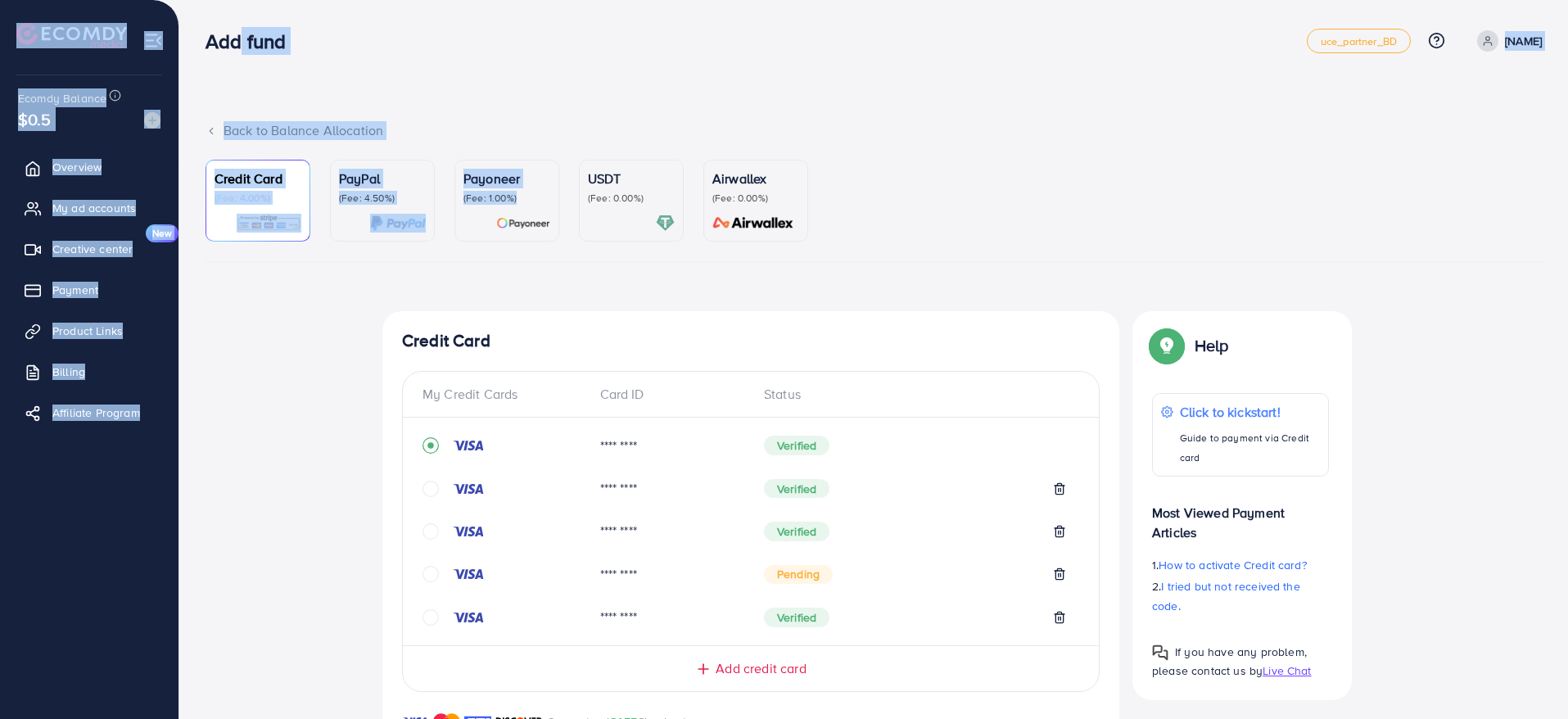 drag, startPoint x: 568, startPoint y: 243, endPoint x: 233, endPoint y: 13, distance: 406.3558 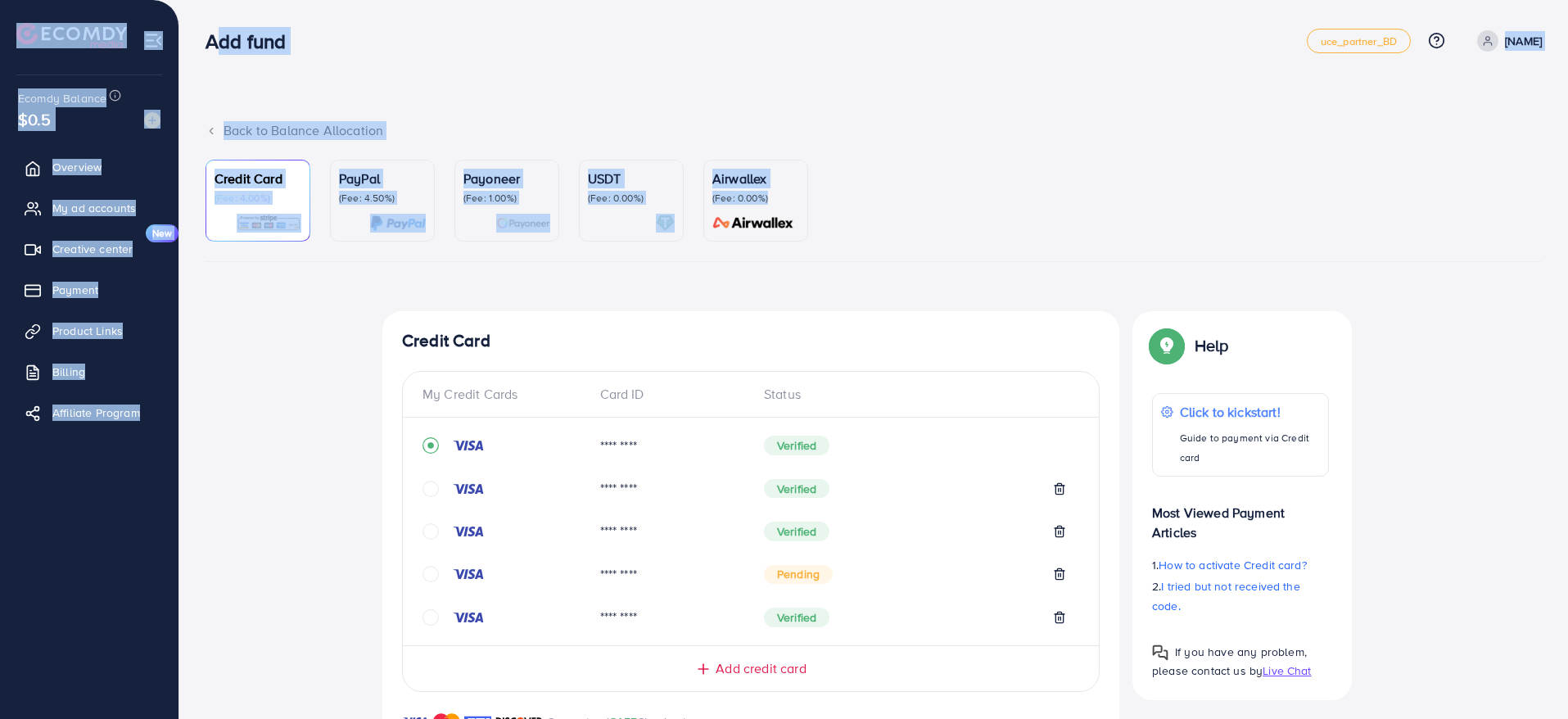 drag, startPoint x: 205, startPoint y: 40, endPoint x: 829, endPoint y: 260, distance: 661.6464 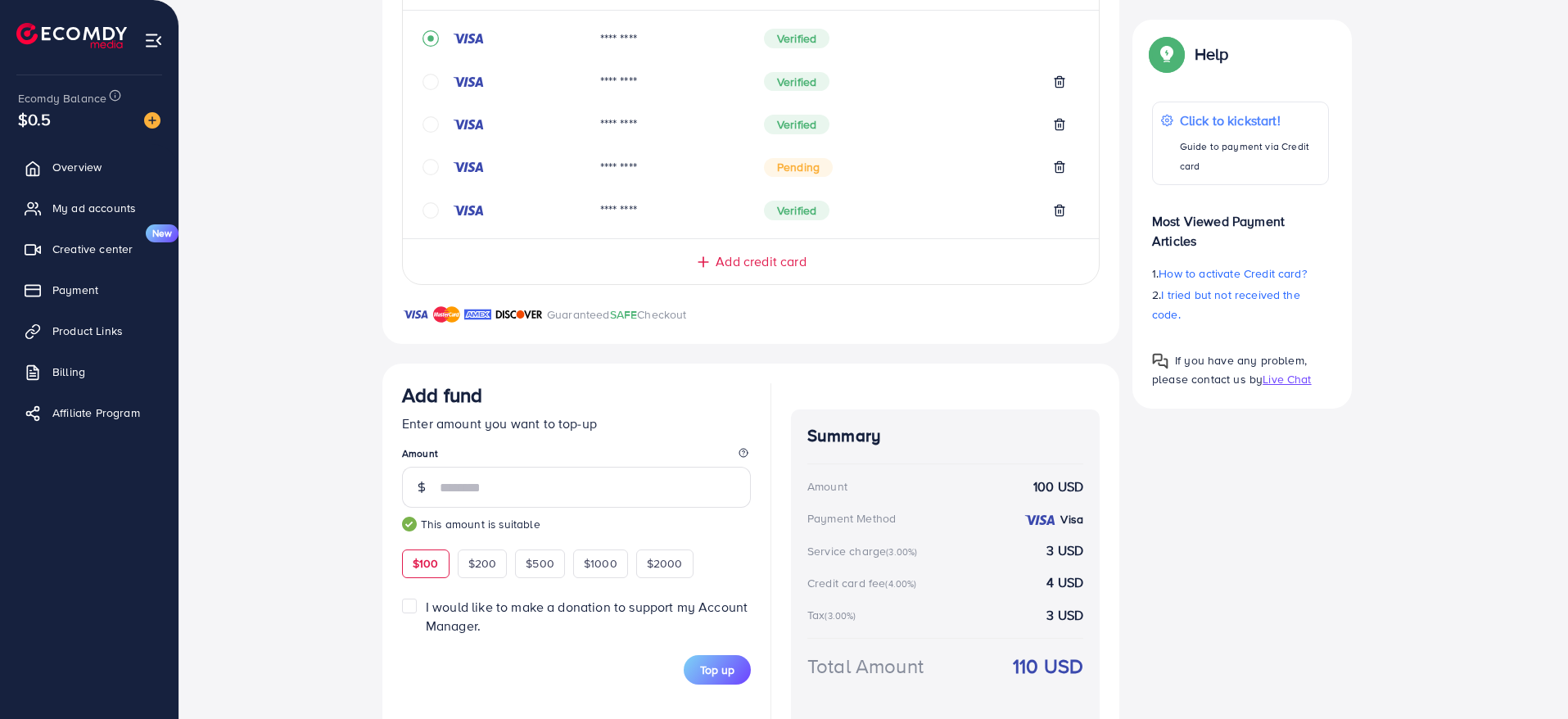 scroll, scrollTop: 470, scrollLeft: 0, axis: vertical 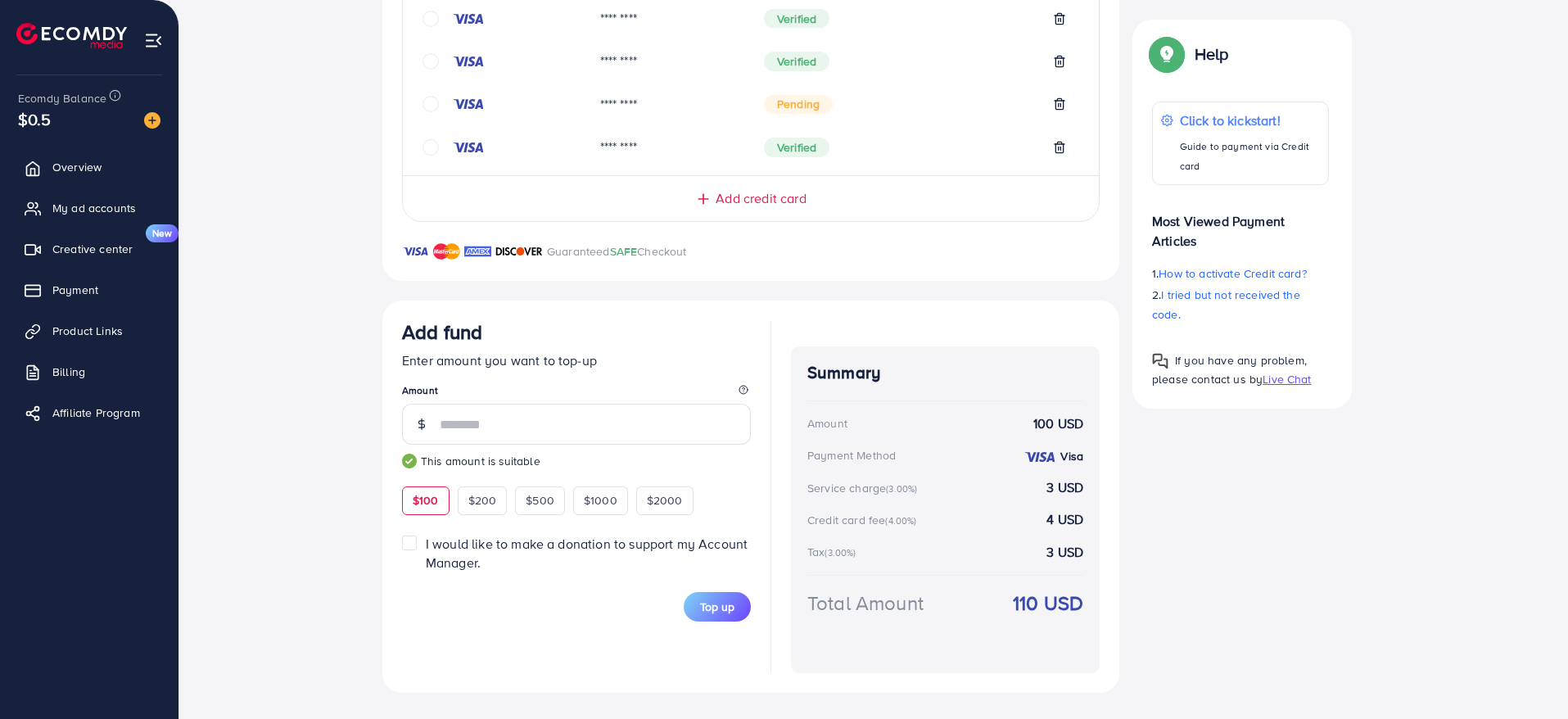 click on "Add fund" at bounding box center [576, 335] 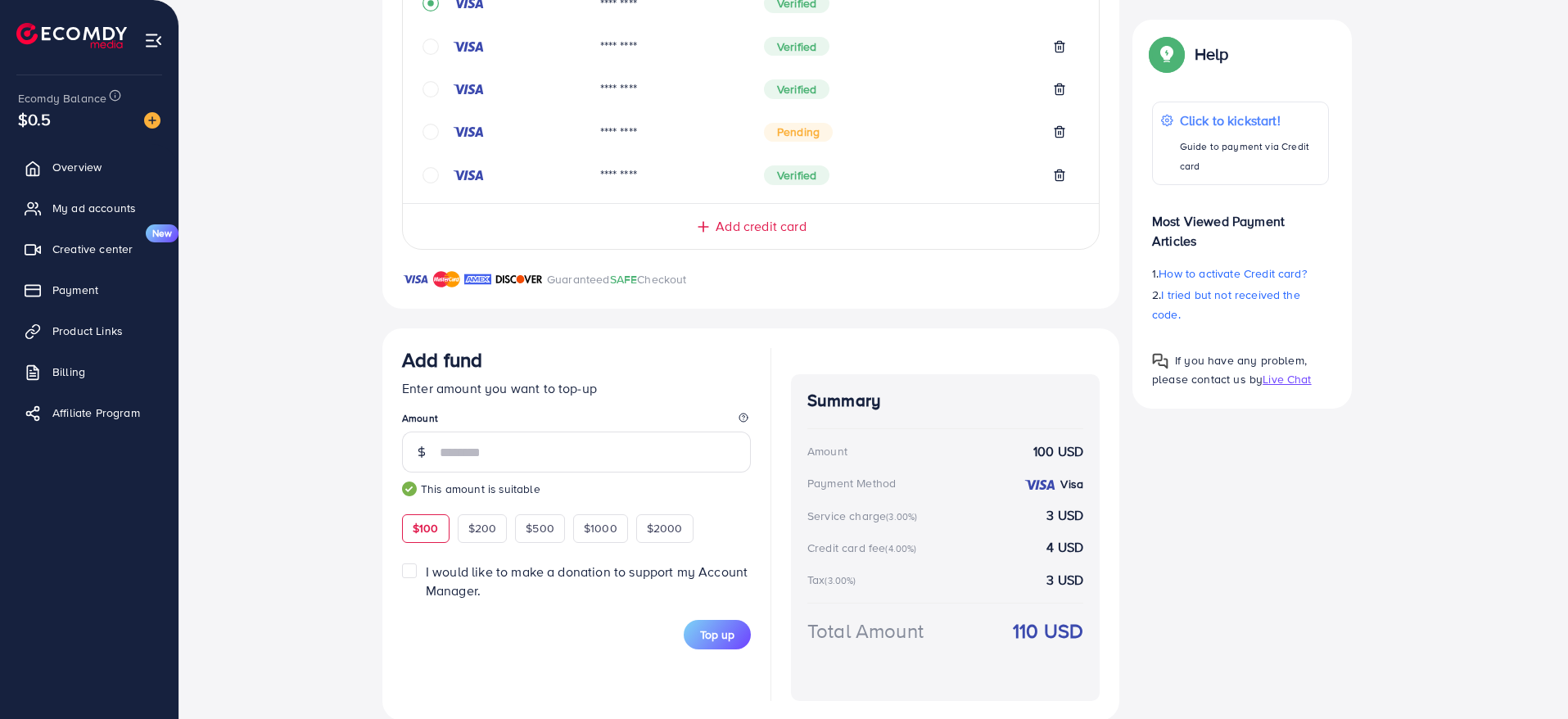 scroll, scrollTop: 470, scrollLeft: 0, axis: vertical 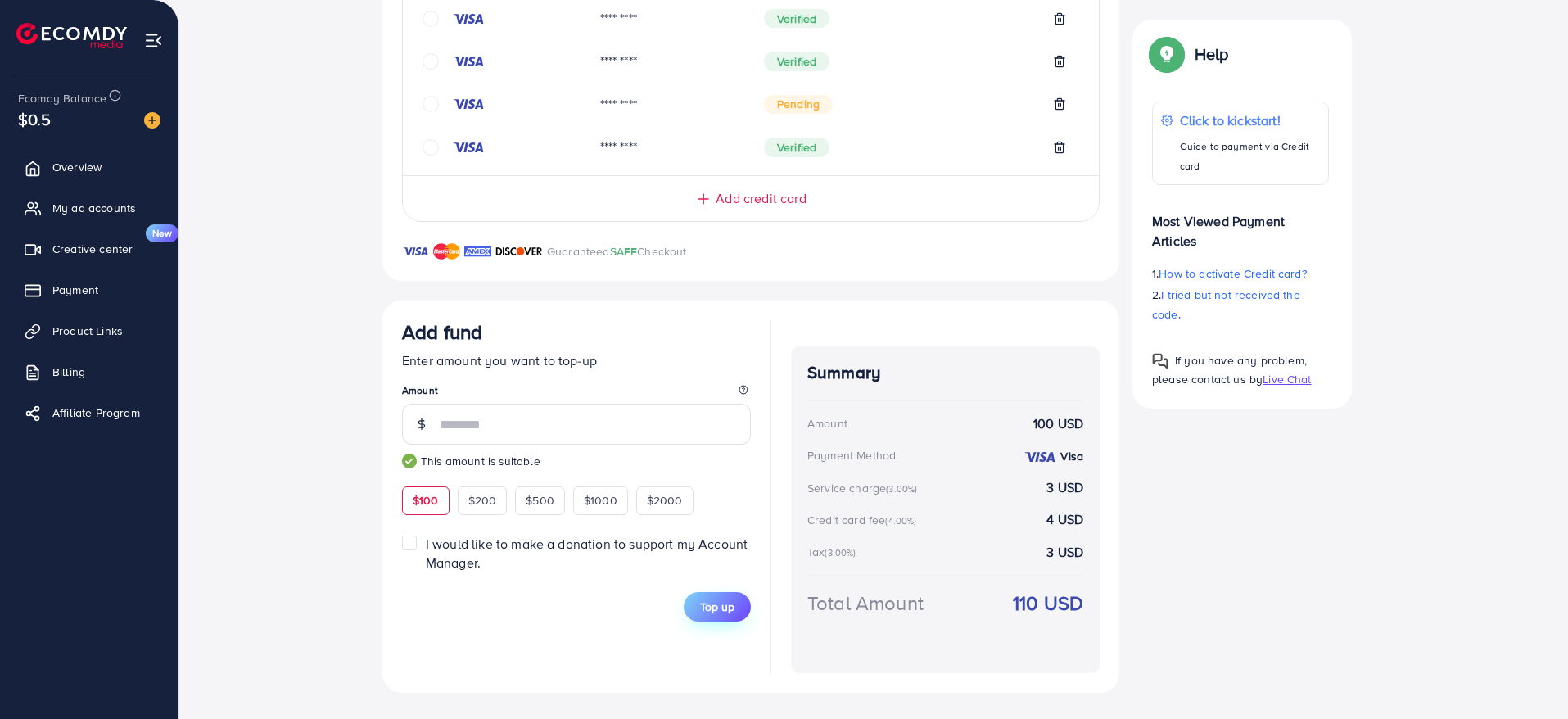 click on "Top up" at bounding box center (717, 607) 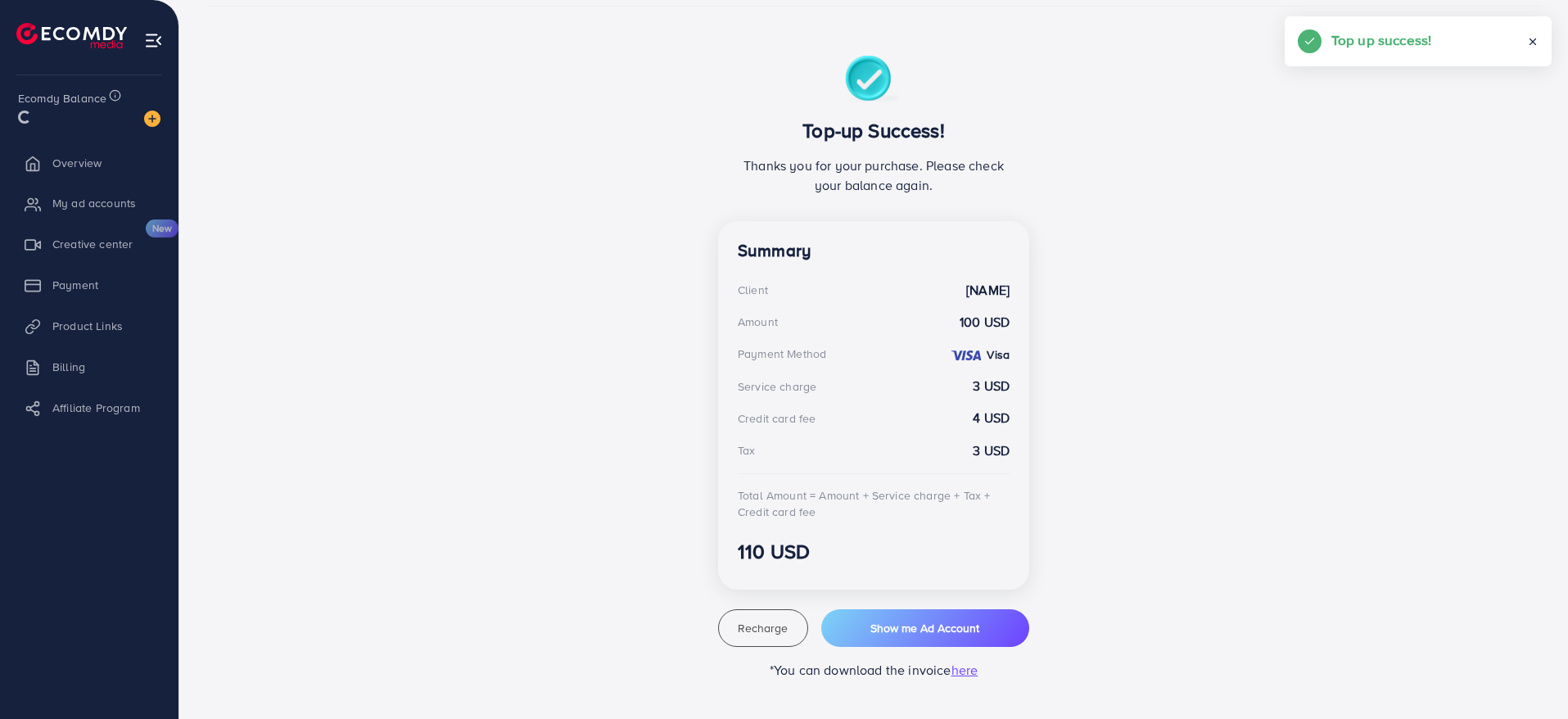 scroll, scrollTop: 255, scrollLeft: 0, axis: vertical 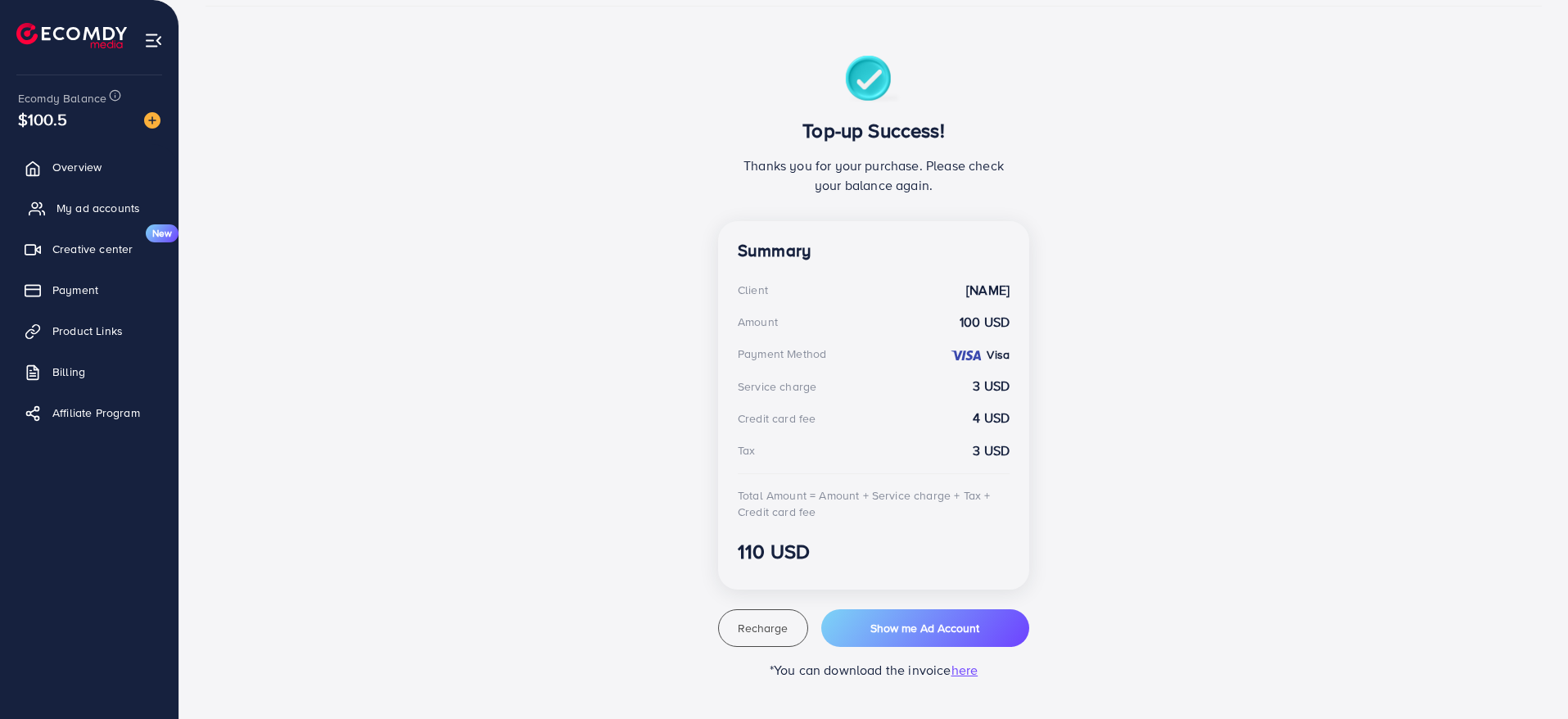 click on "My ad accounts" at bounding box center (98, 208) 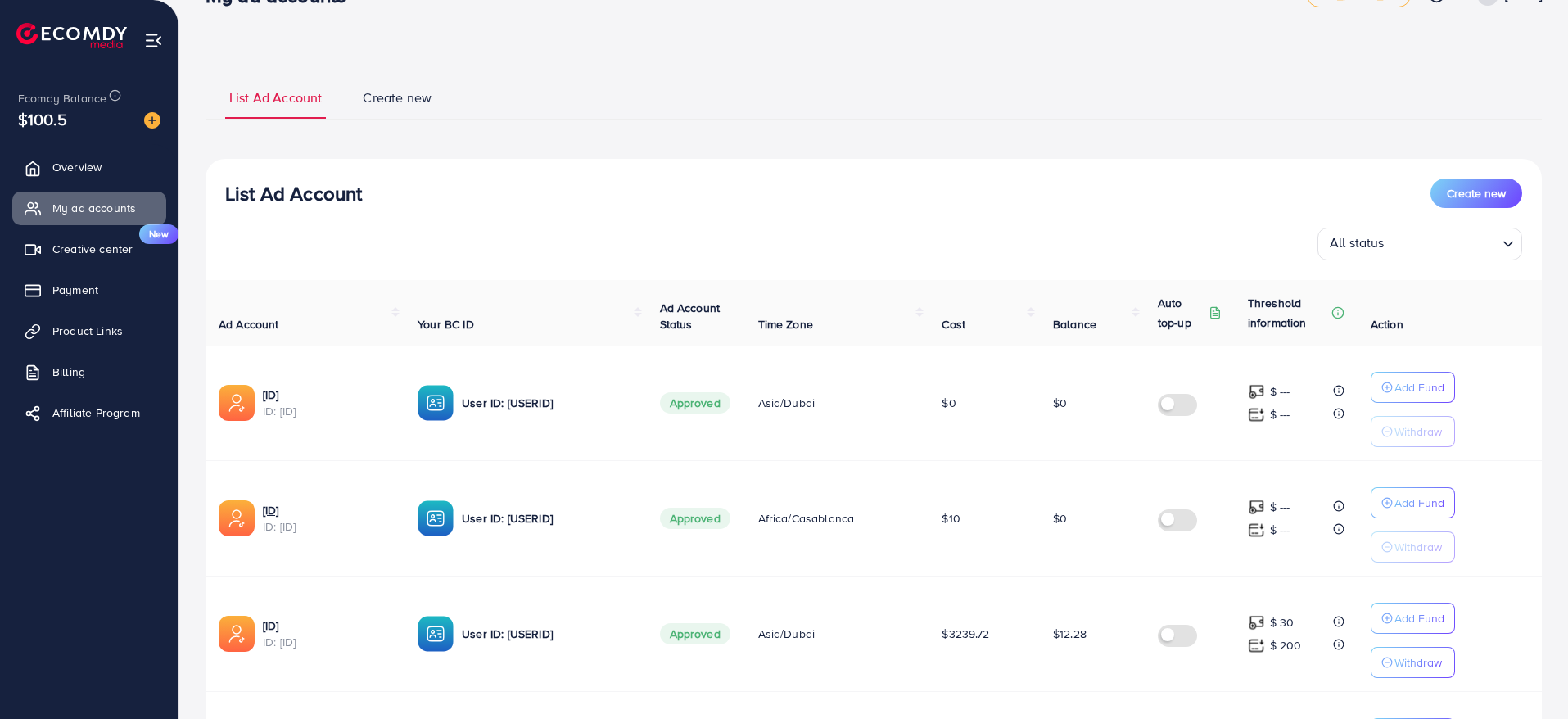 scroll, scrollTop: 0, scrollLeft: 0, axis: both 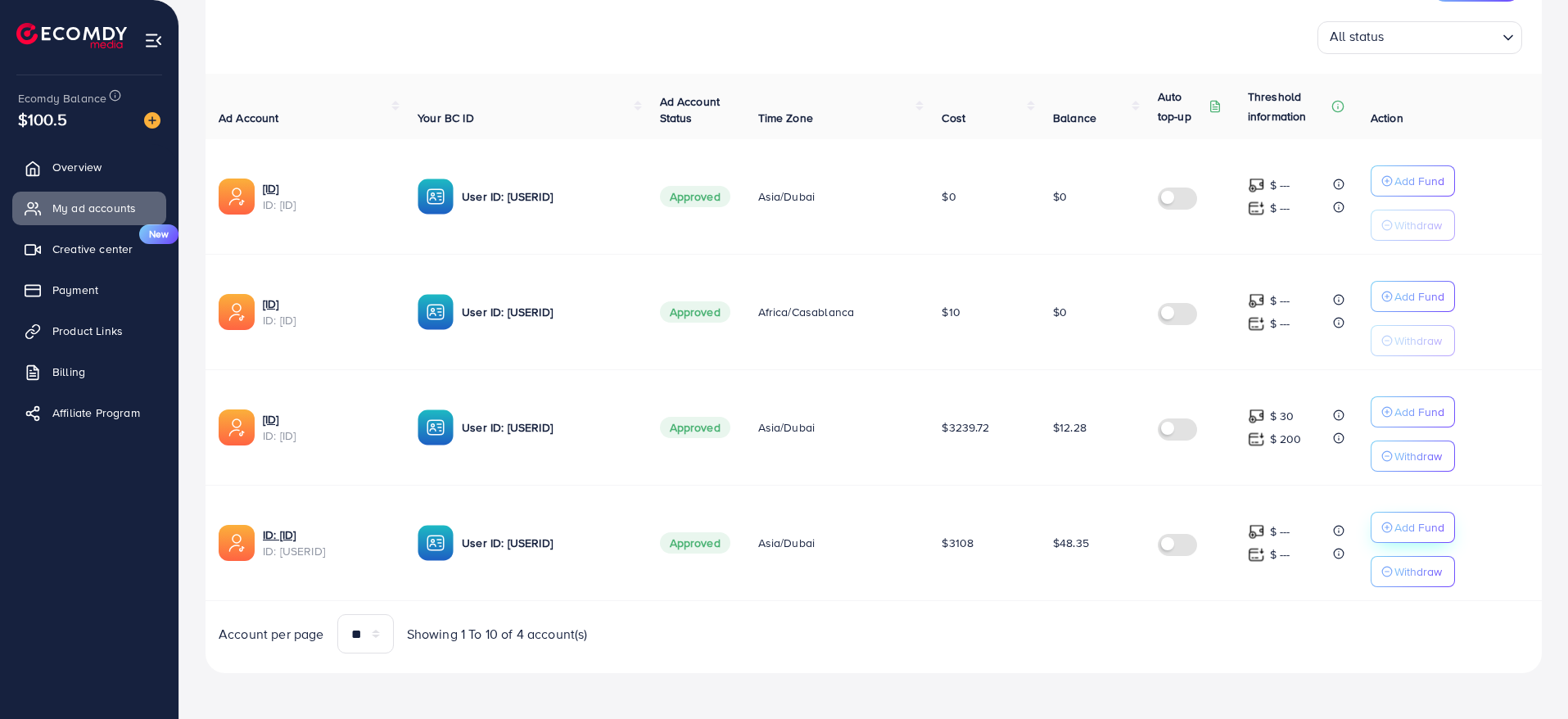 click on "Add Fund" at bounding box center [1419, 181] 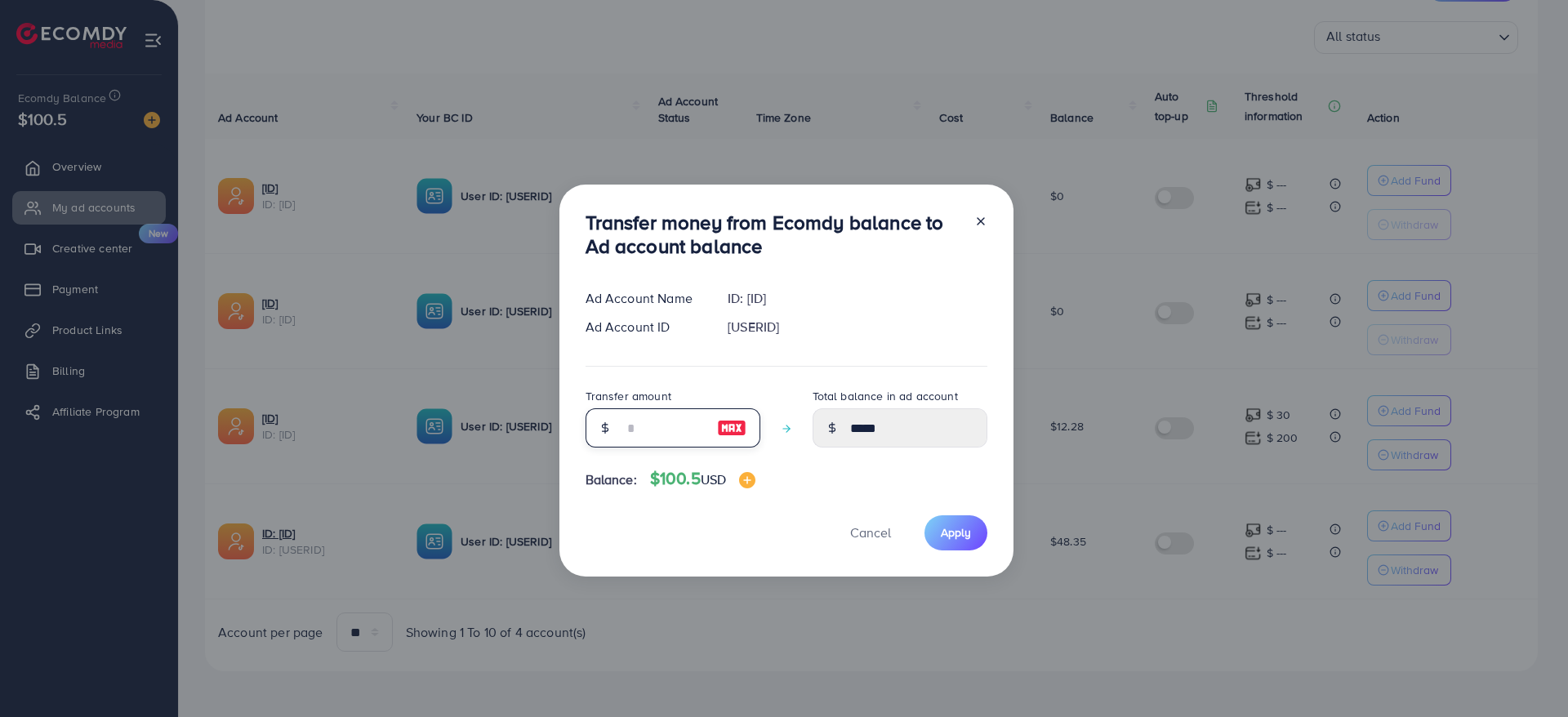 click at bounding box center [664, 428] 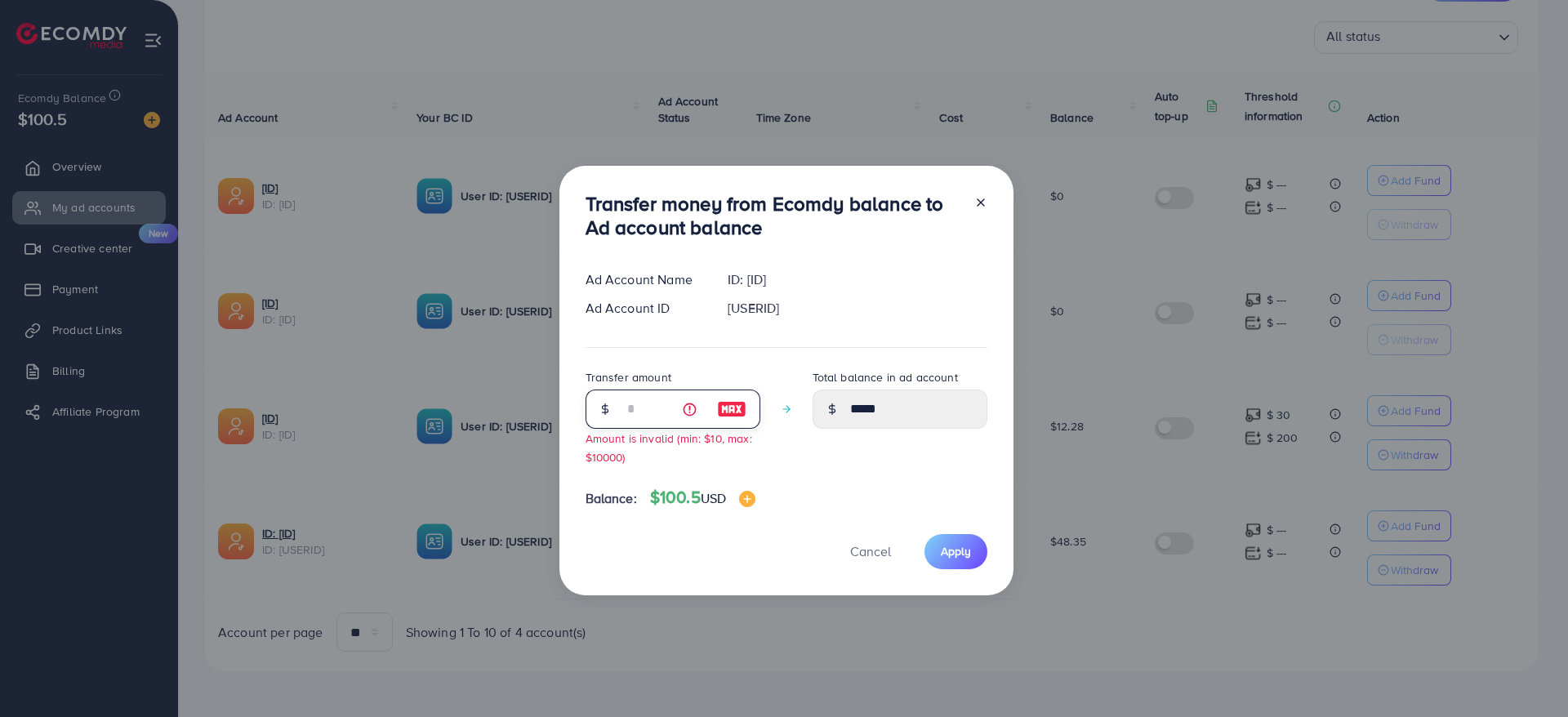 type on "*****" 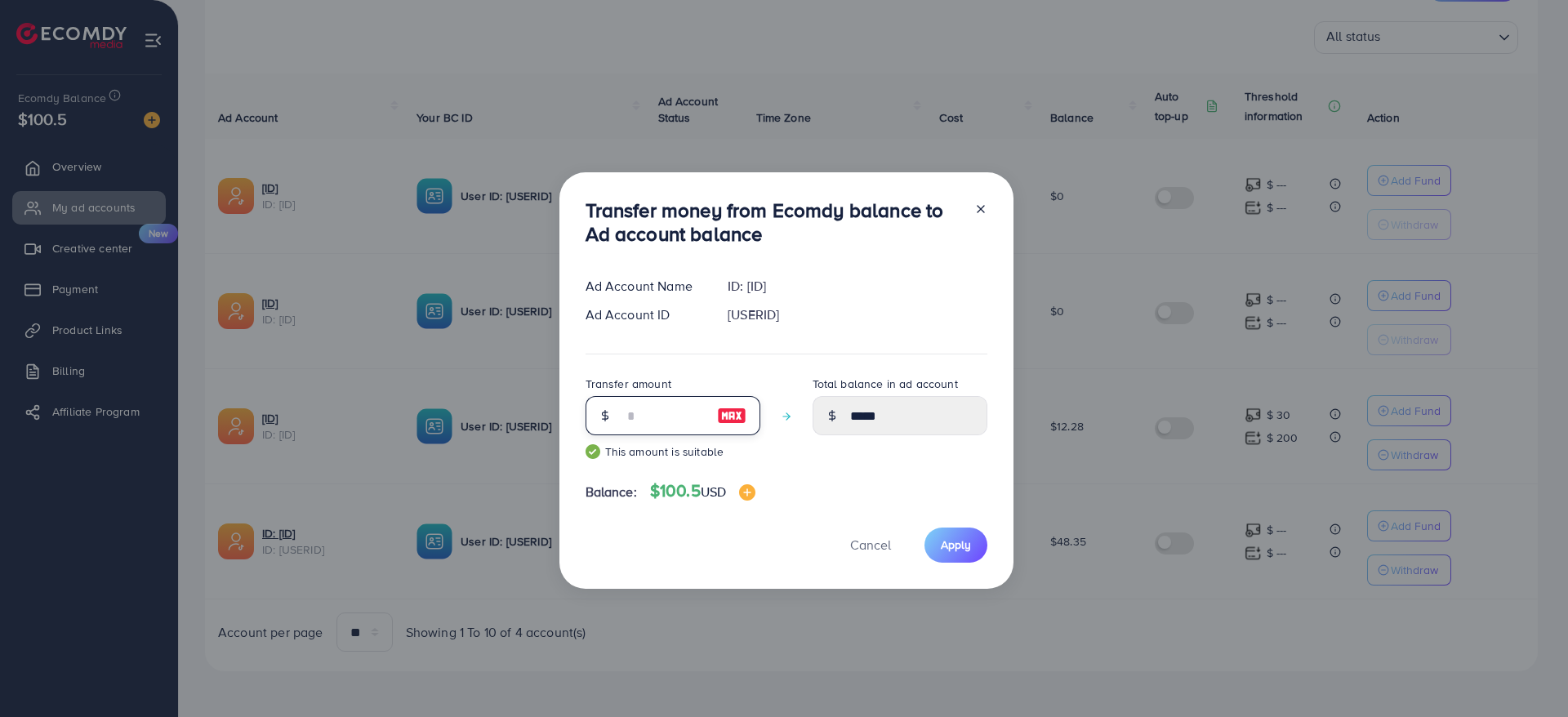 type on "*****" 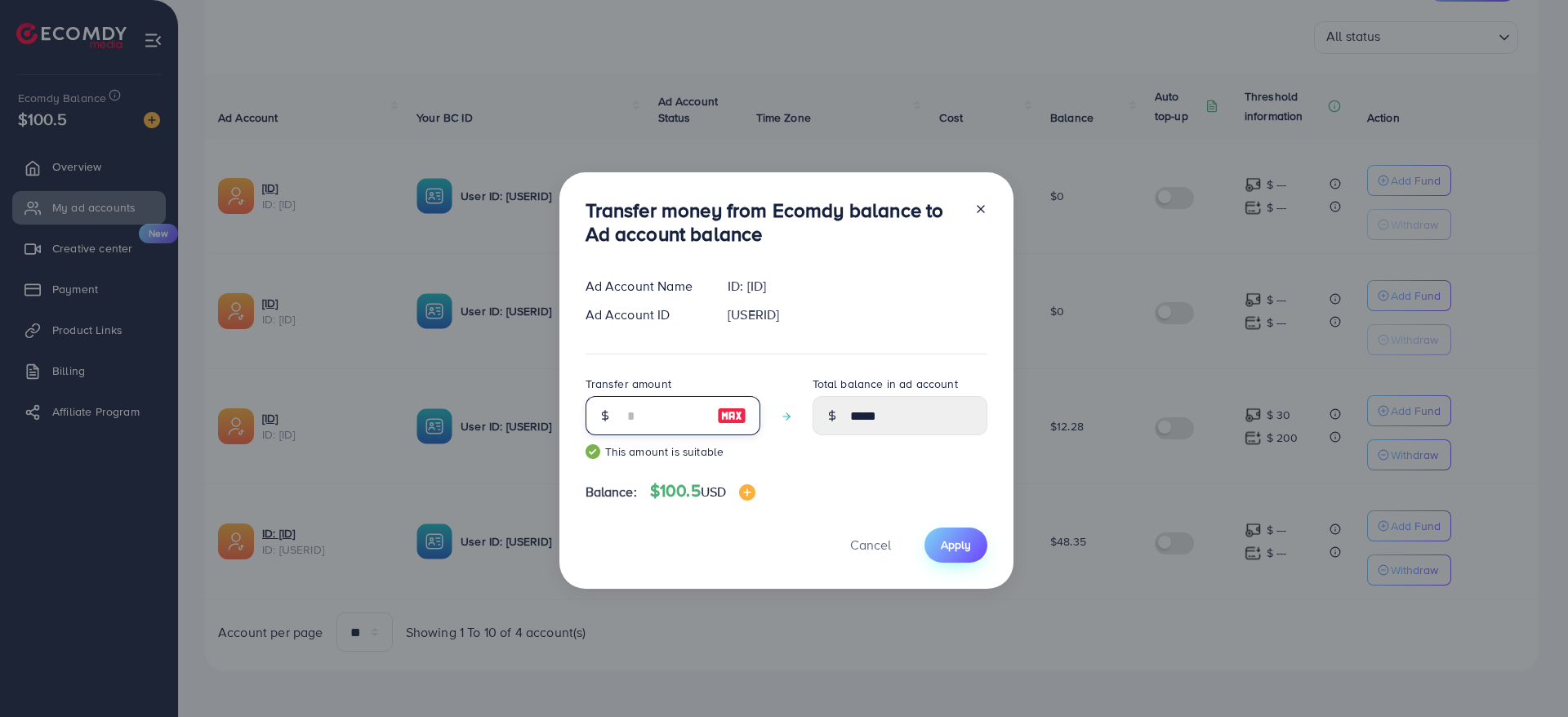 type on "**" 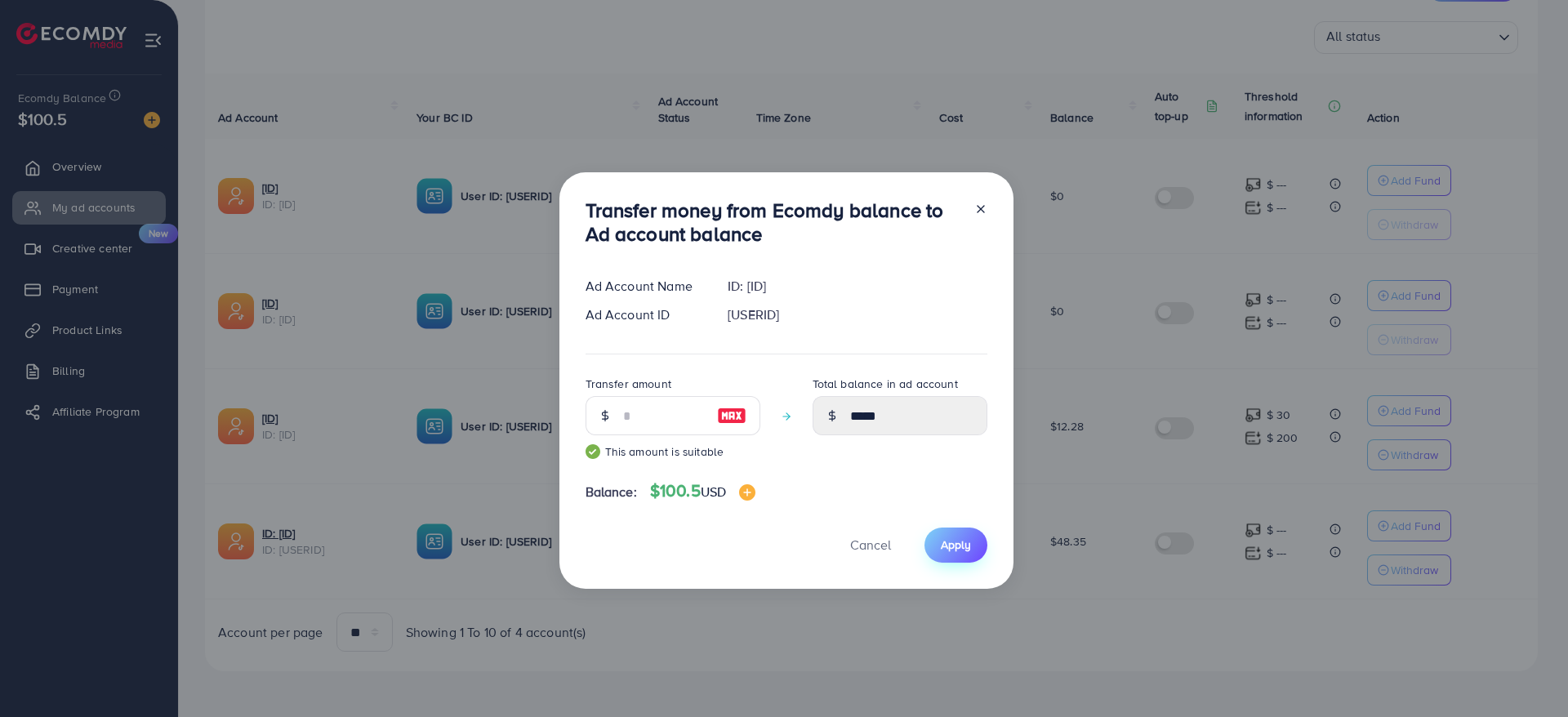 click on "Apply" at bounding box center (956, 545) 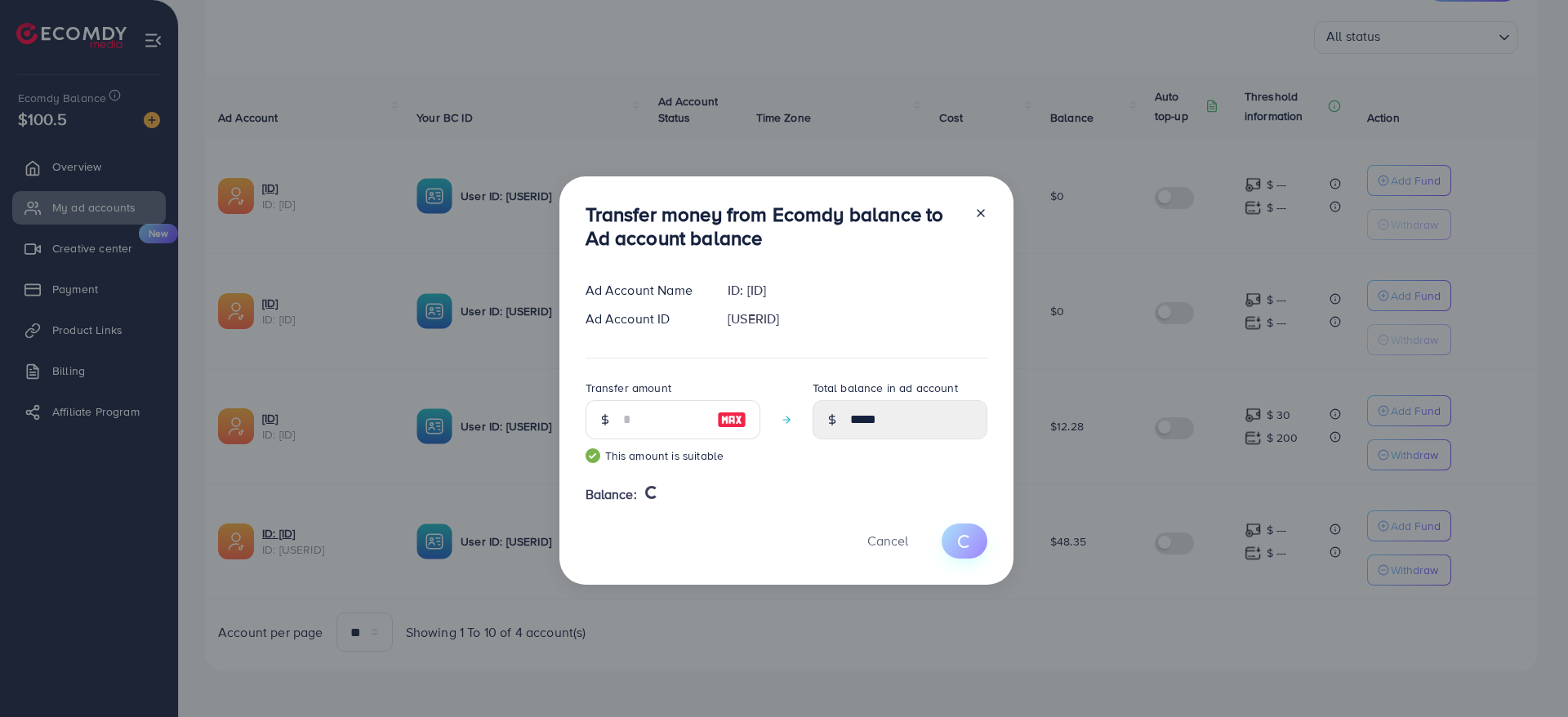 type 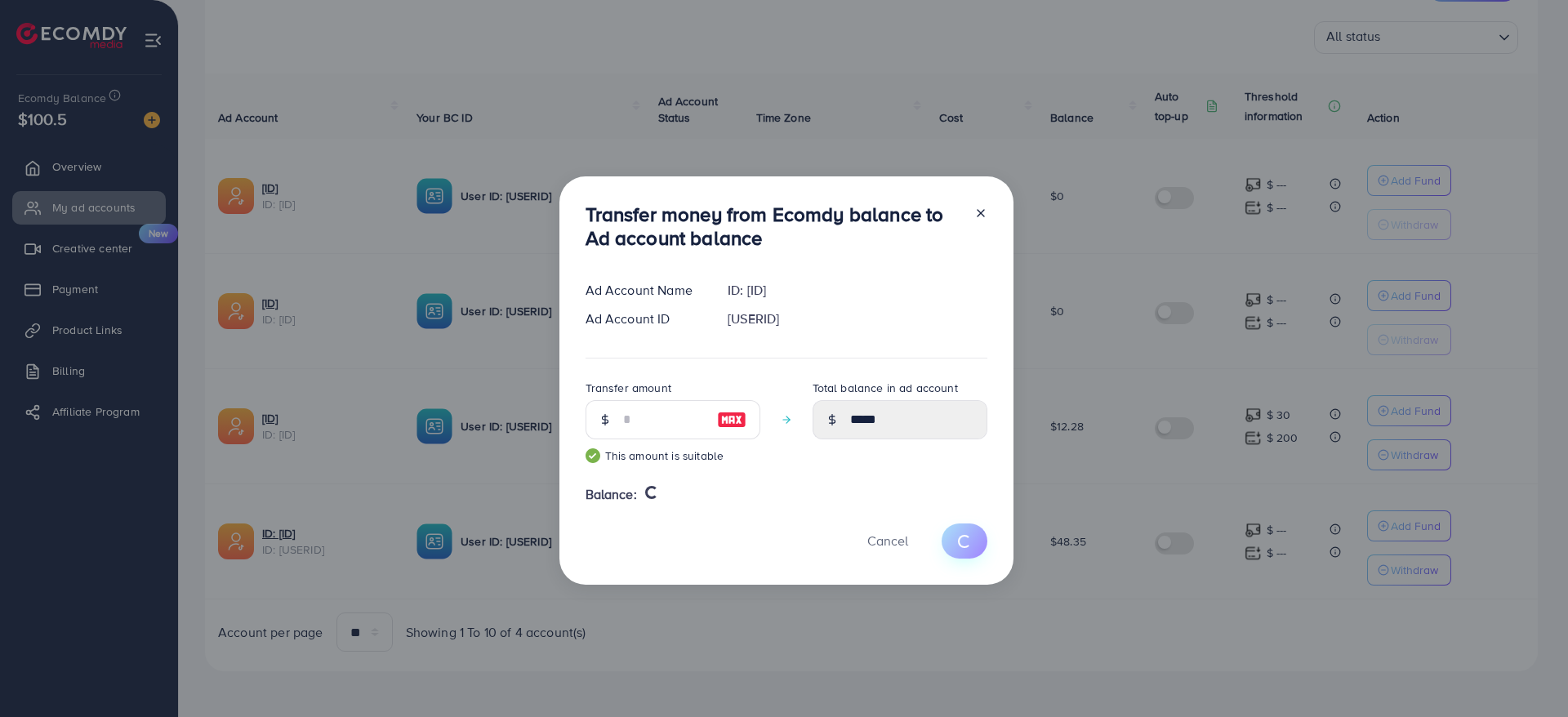 type on "*****" 